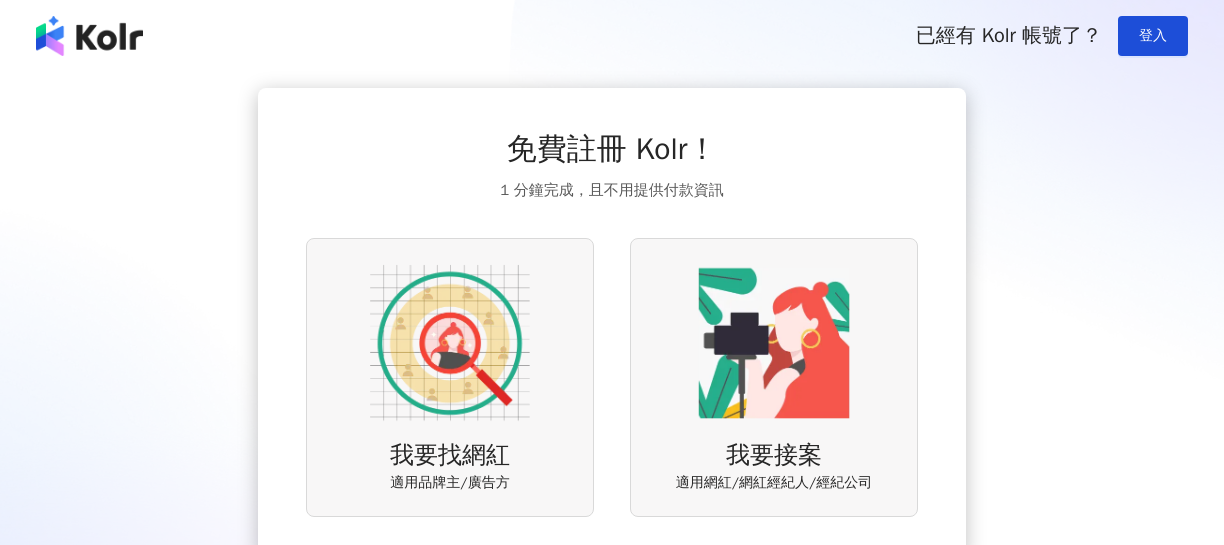 scroll, scrollTop: 0, scrollLeft: 0, axis: both 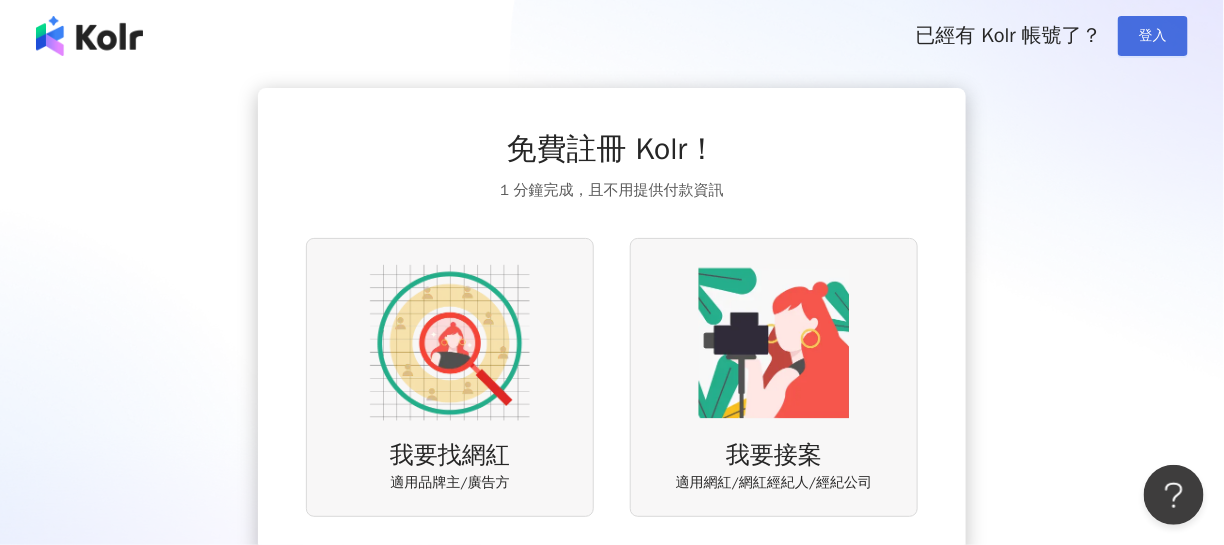 click on "登入" at bounding box center [1153, 36] 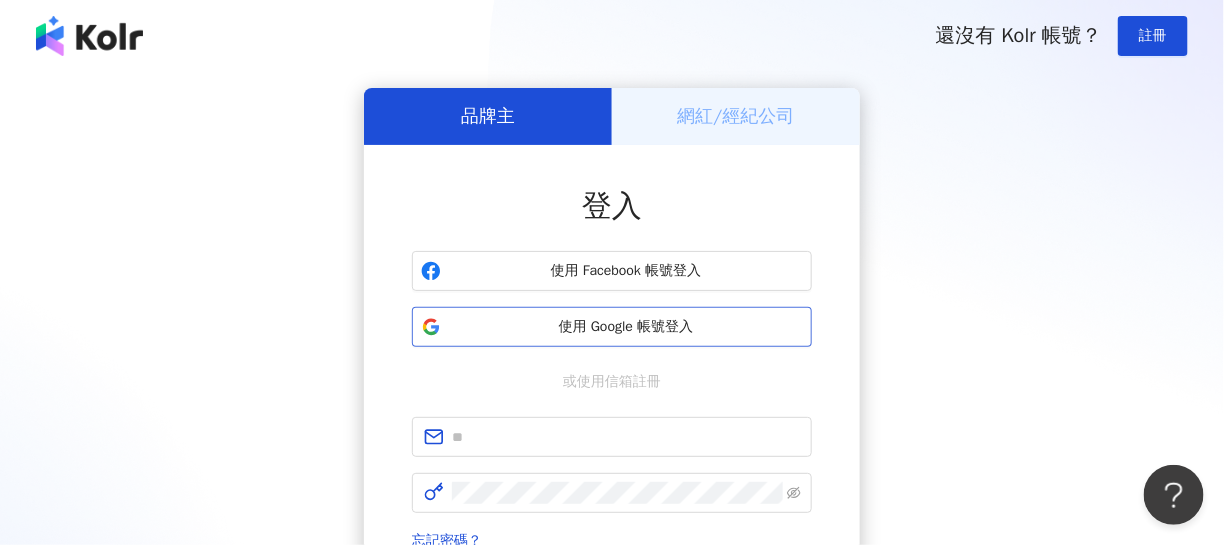 click on "使用 Google 帳號登入" at bounding box center [626, 327] 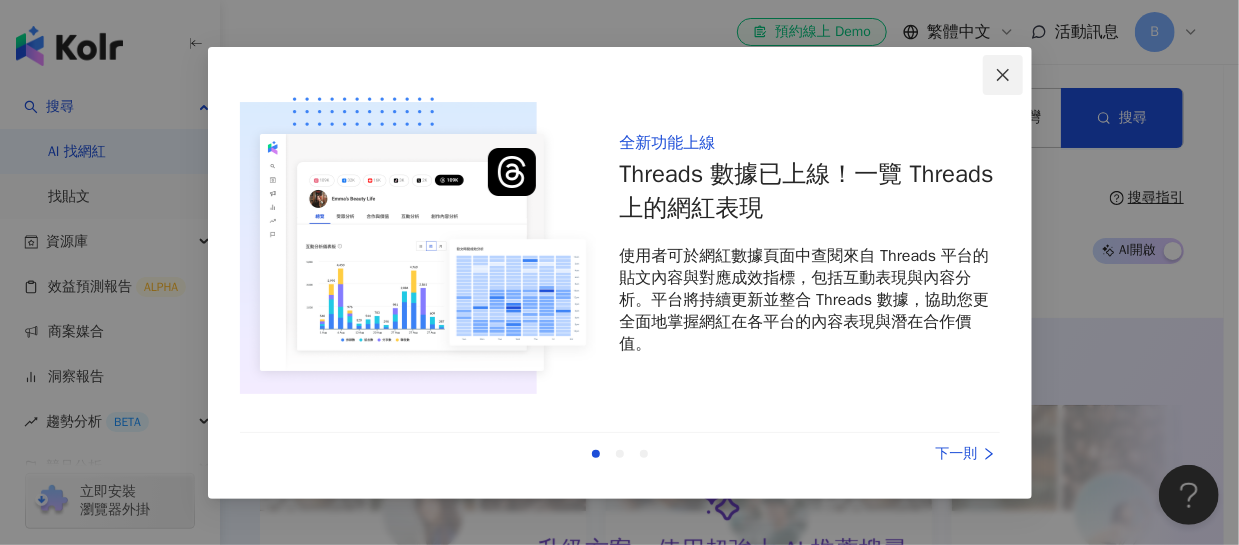click 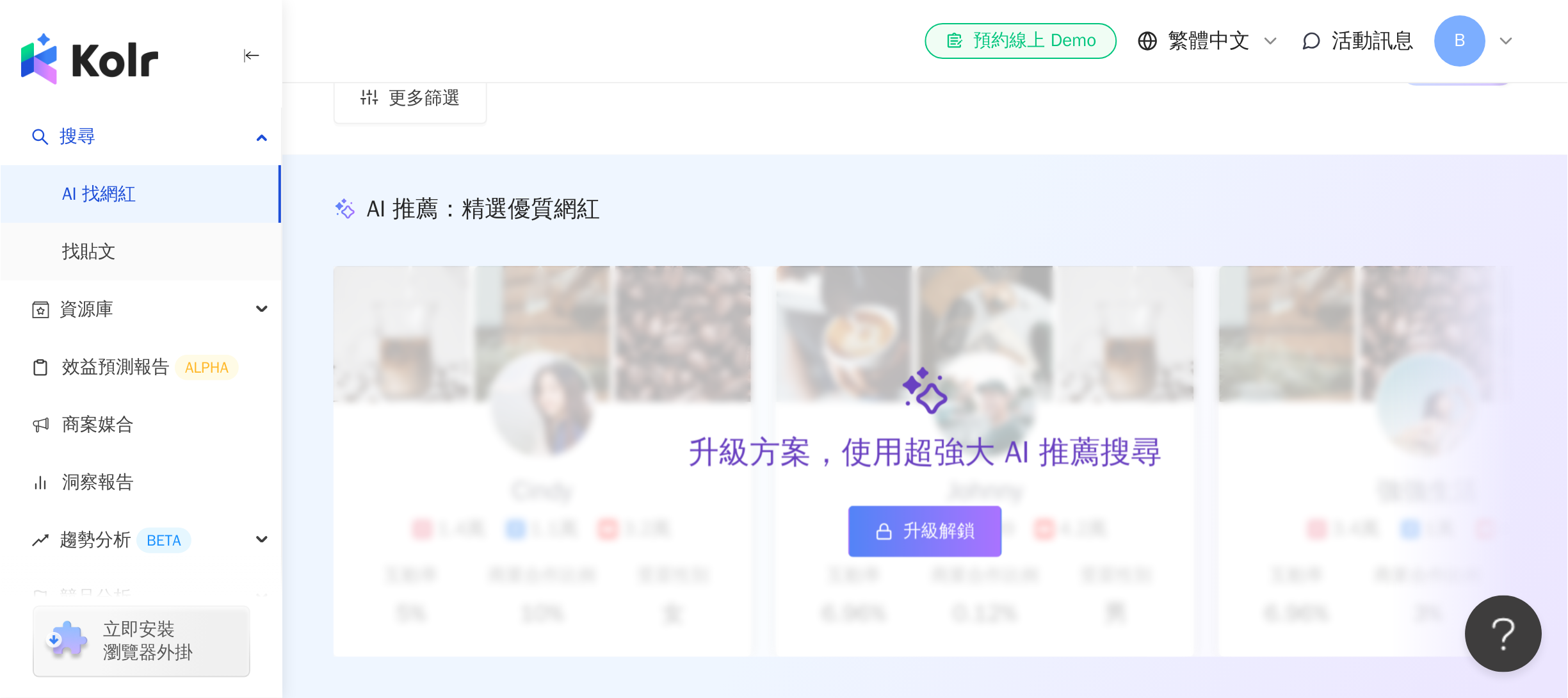 scroll, scrollTop: 0, scrollLeft: 0, axis: both 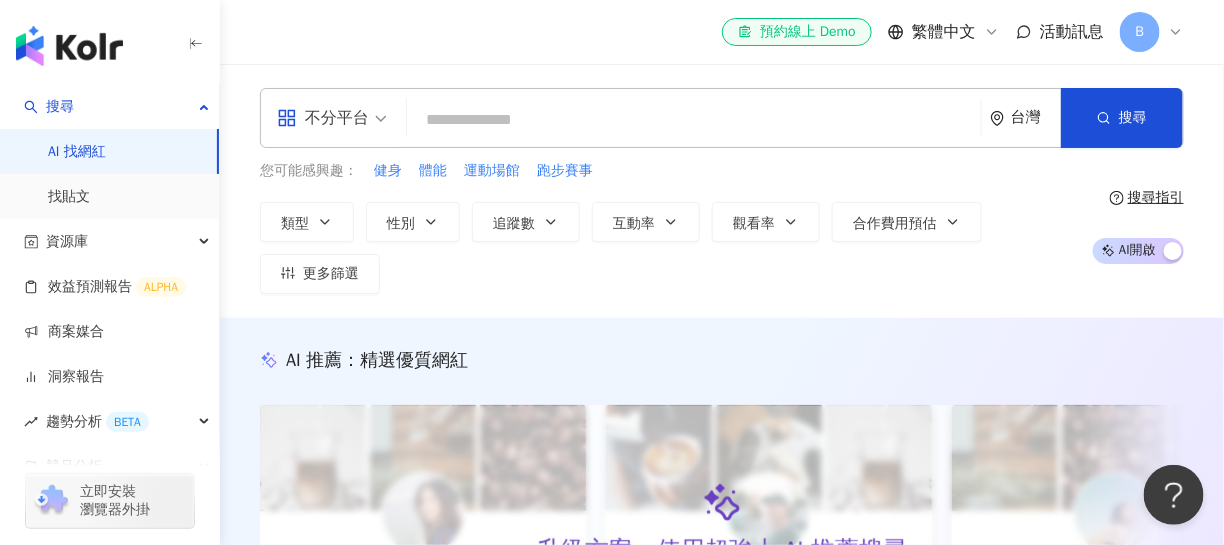 click at bounding box center (694, 120) 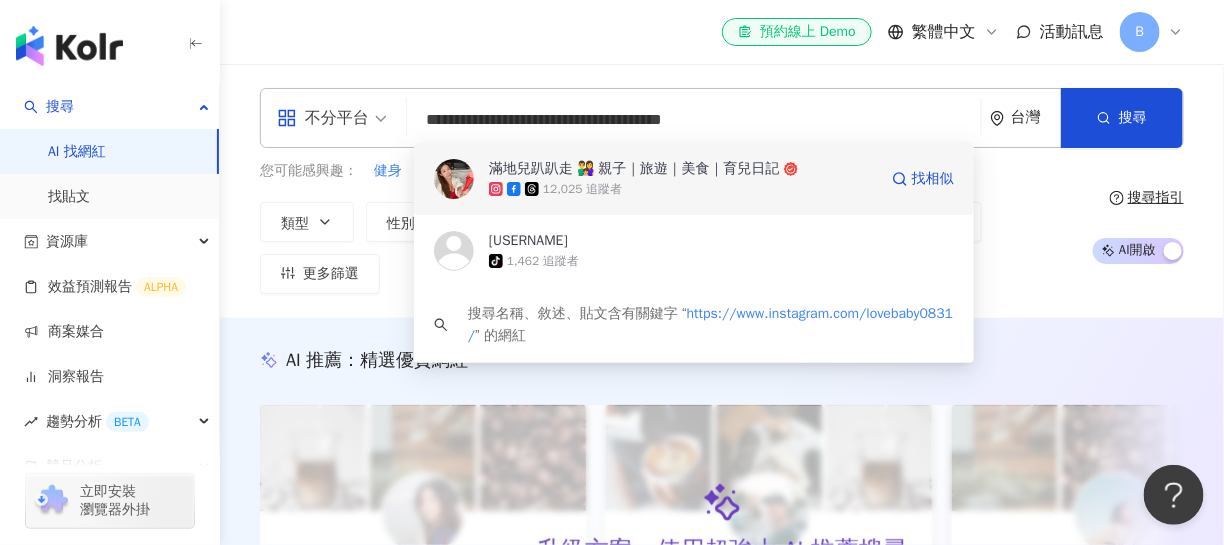 click on "滿地兒趴趴走 👨‍👩‍👧 親子｜旅遊｜美食｜育兒日記" at bounding box center (634, 169) 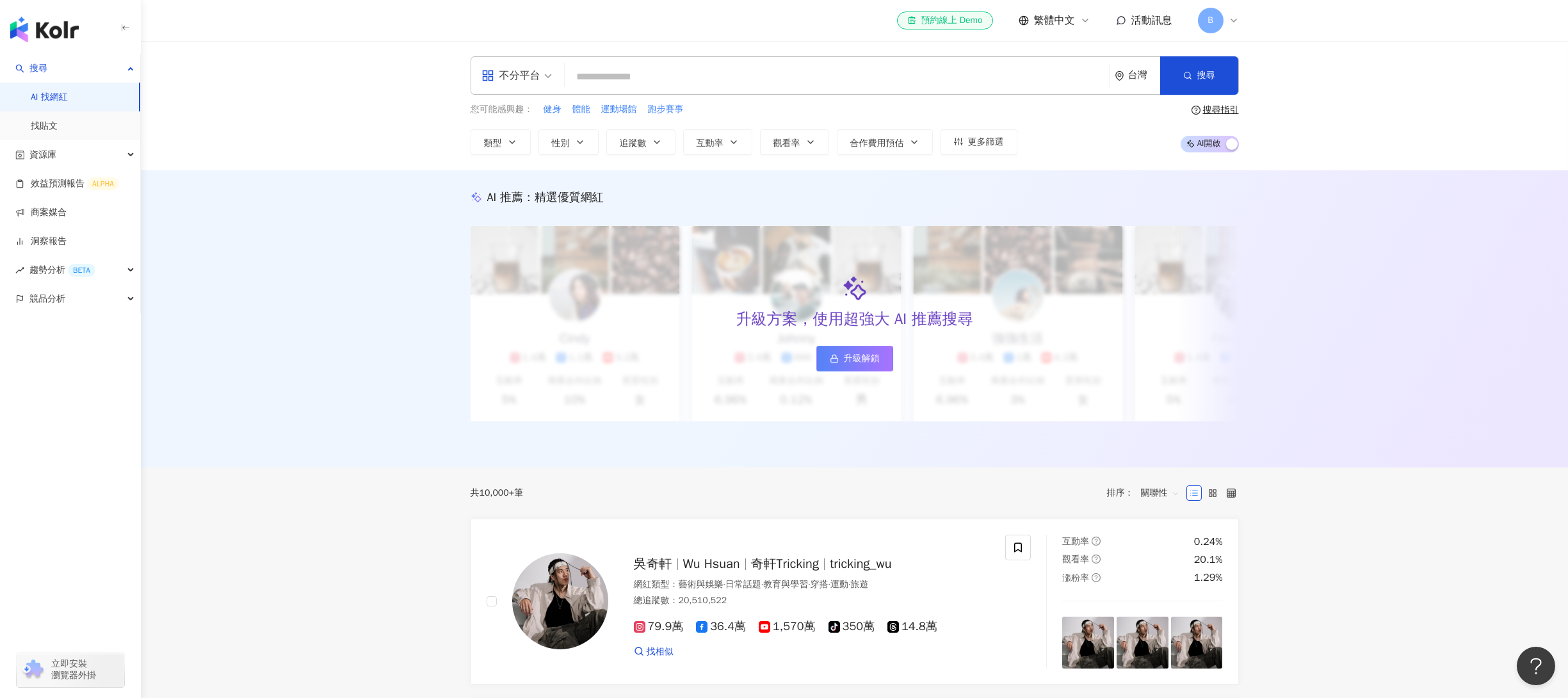 click at bounding box center [837, 77] 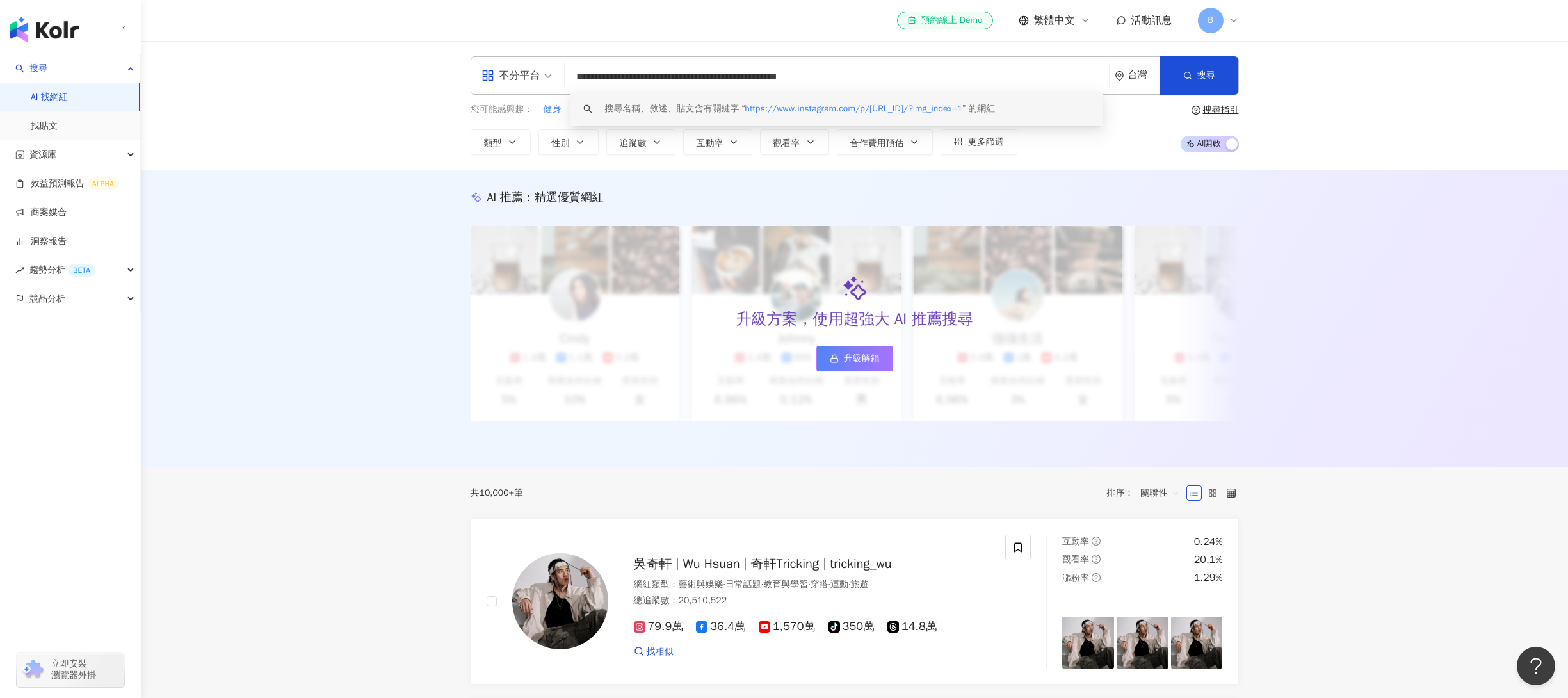 drag, startPoint x: 867, startPoint y: 76, endPoint x: 521, endPoint y: 68, distance: 346.09247 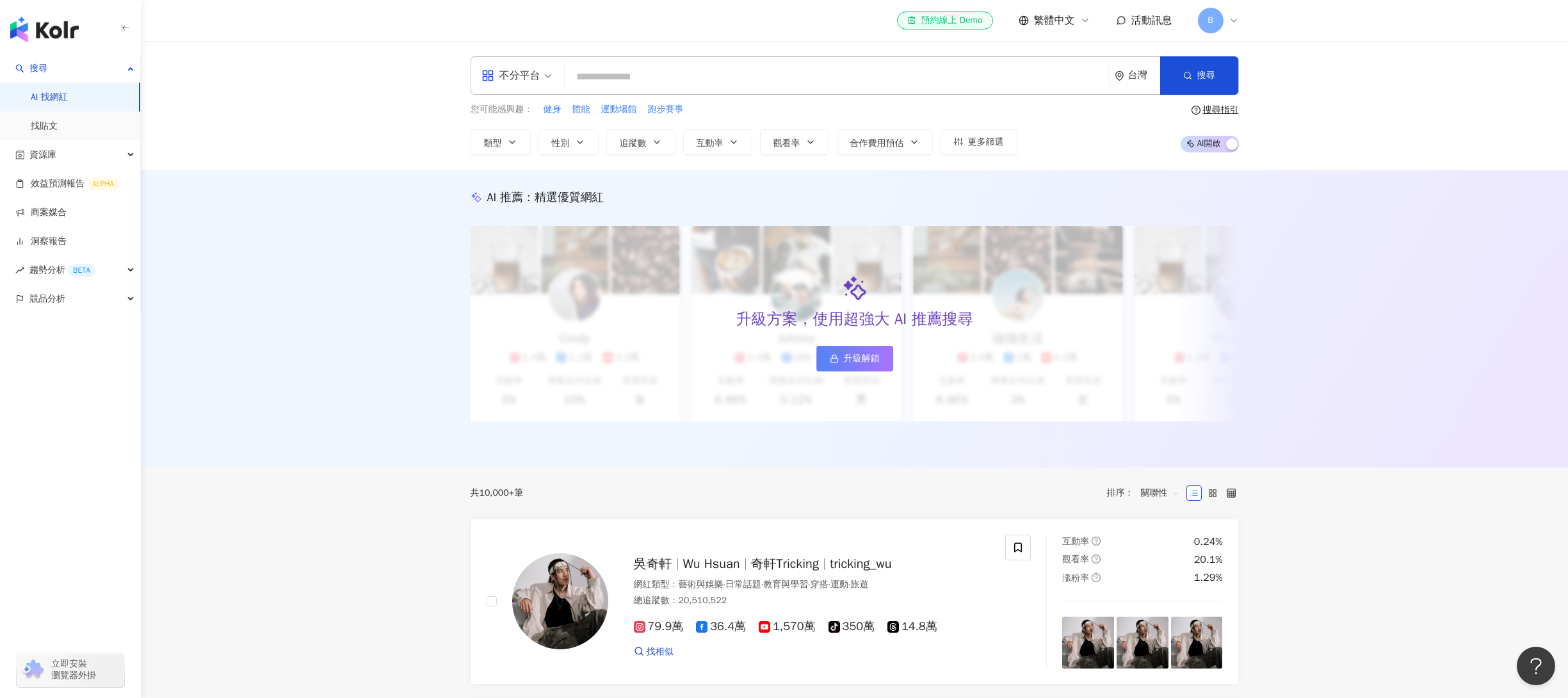 paste on "**********" 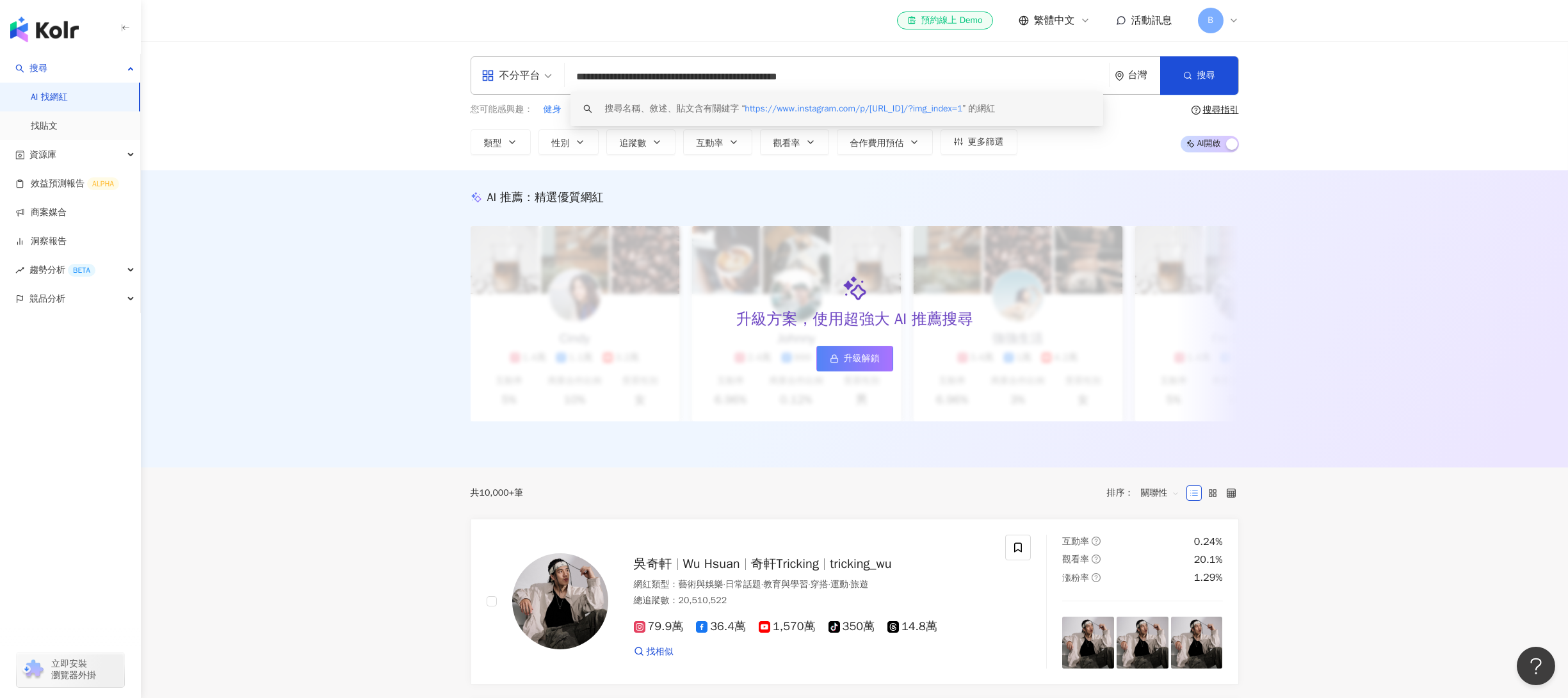 drag, startPoint x: 891, startPoint y: 65, endPoint x: 525, endPoint y: 59, distance: 366.0492 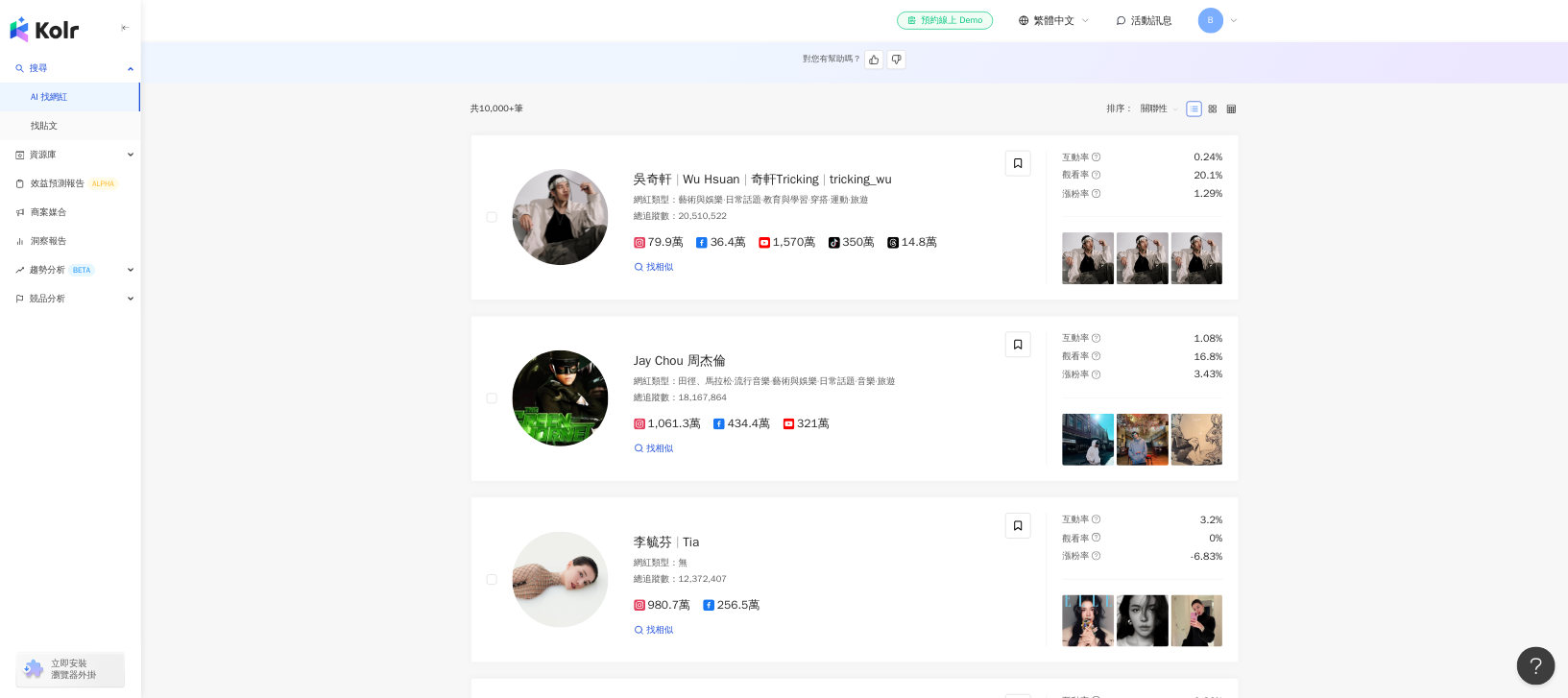 scroll, scrollTop: 0, scrollLeft: 0, axis: both 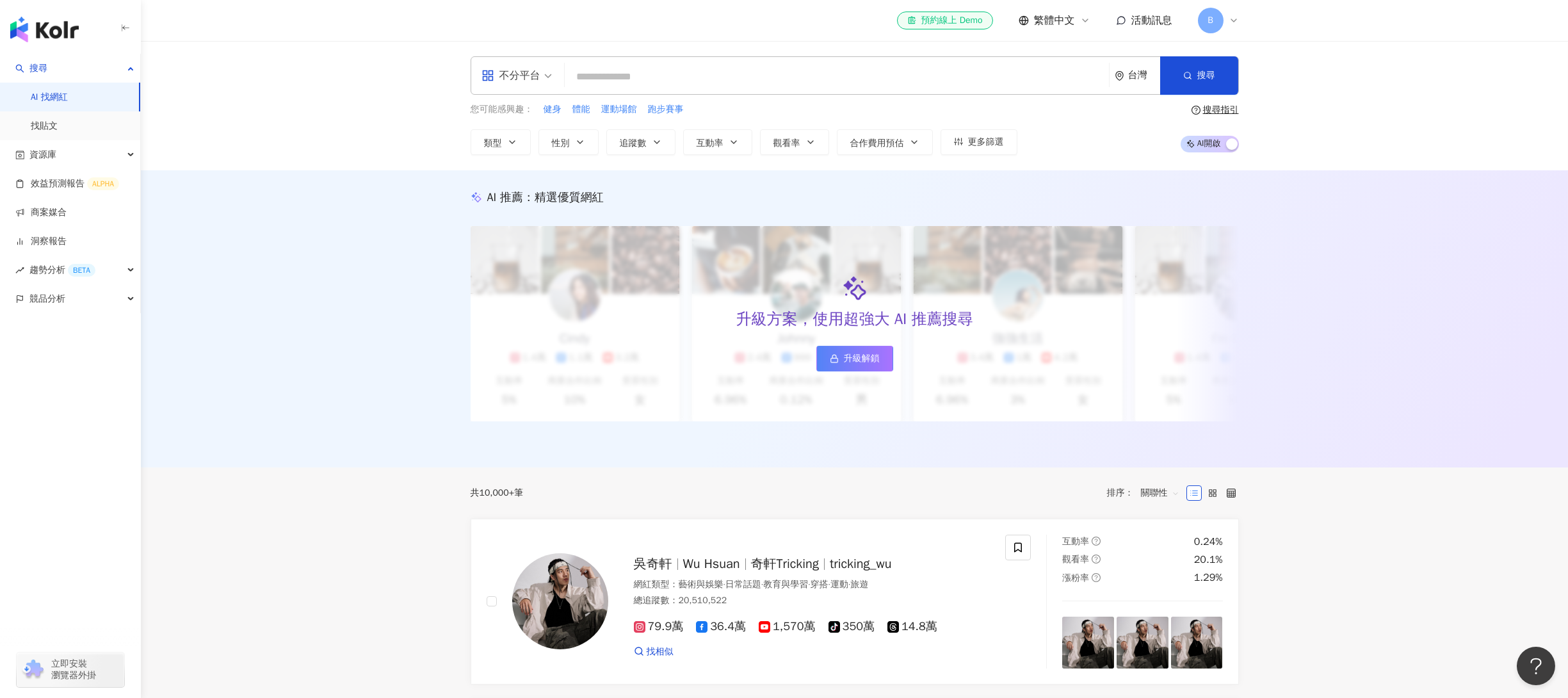 click at bounding box center [837, 77] 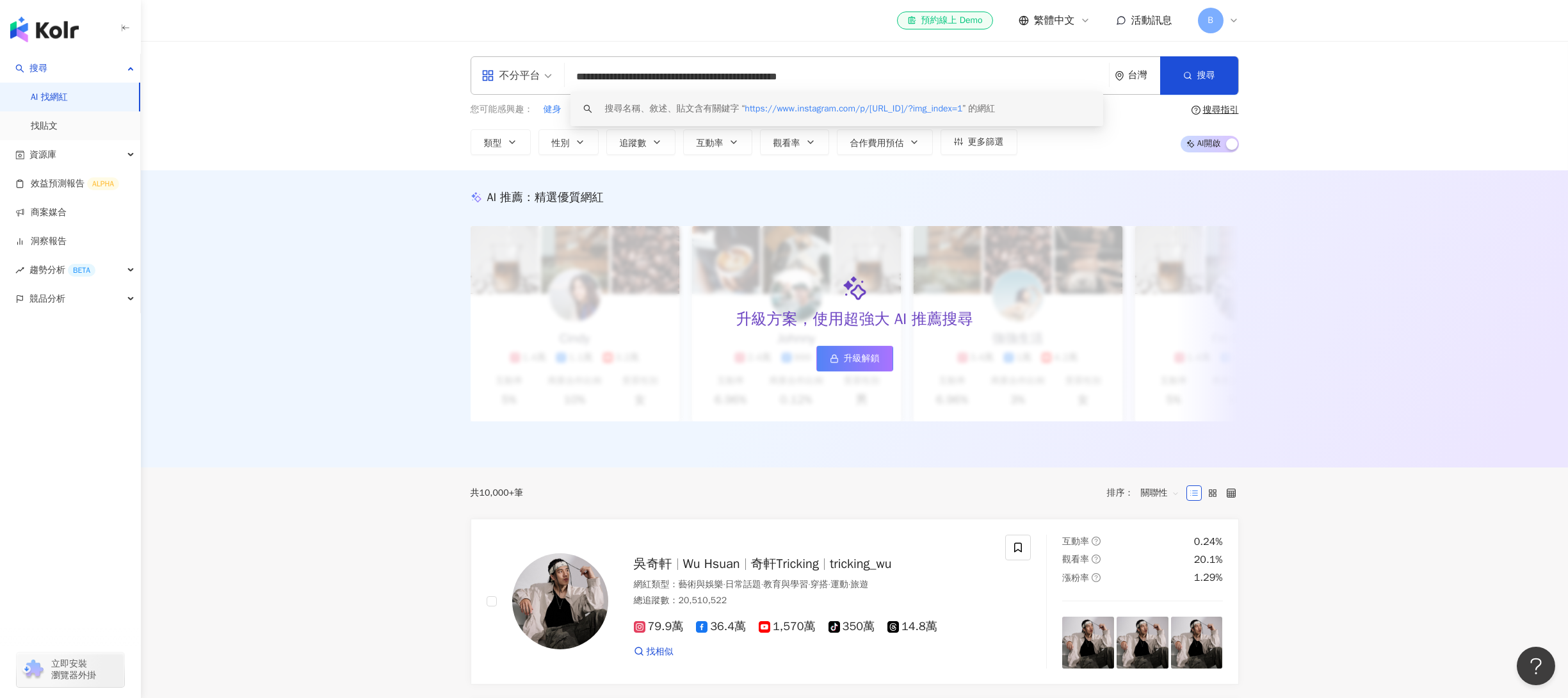 click on "https://www.instagram.com/p/DEZpInpT0f3/?img_index=1" at bounding box center [853, 108] 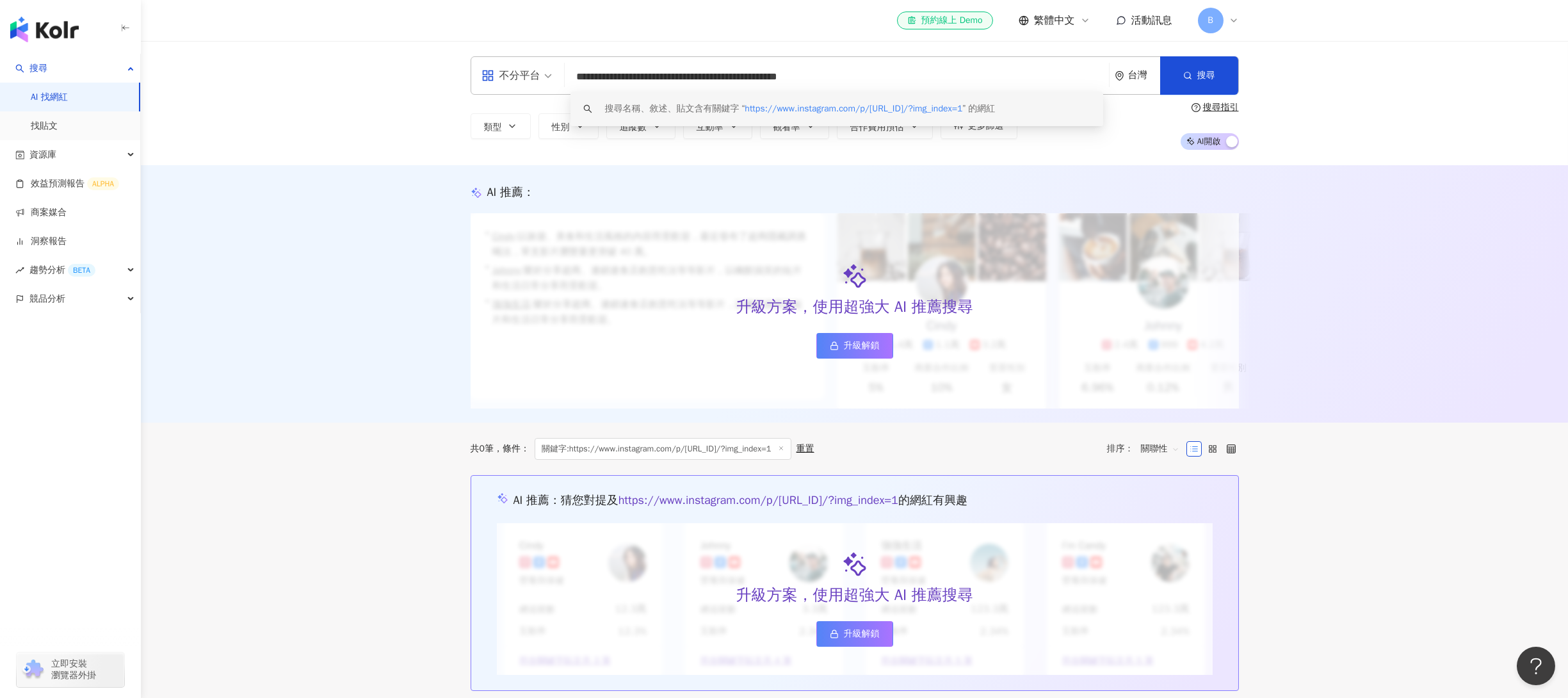 drag, startPoint x: 823, startPoint y: 70, endPoint x: 541, endPoint y: 56, distance: 282.3473 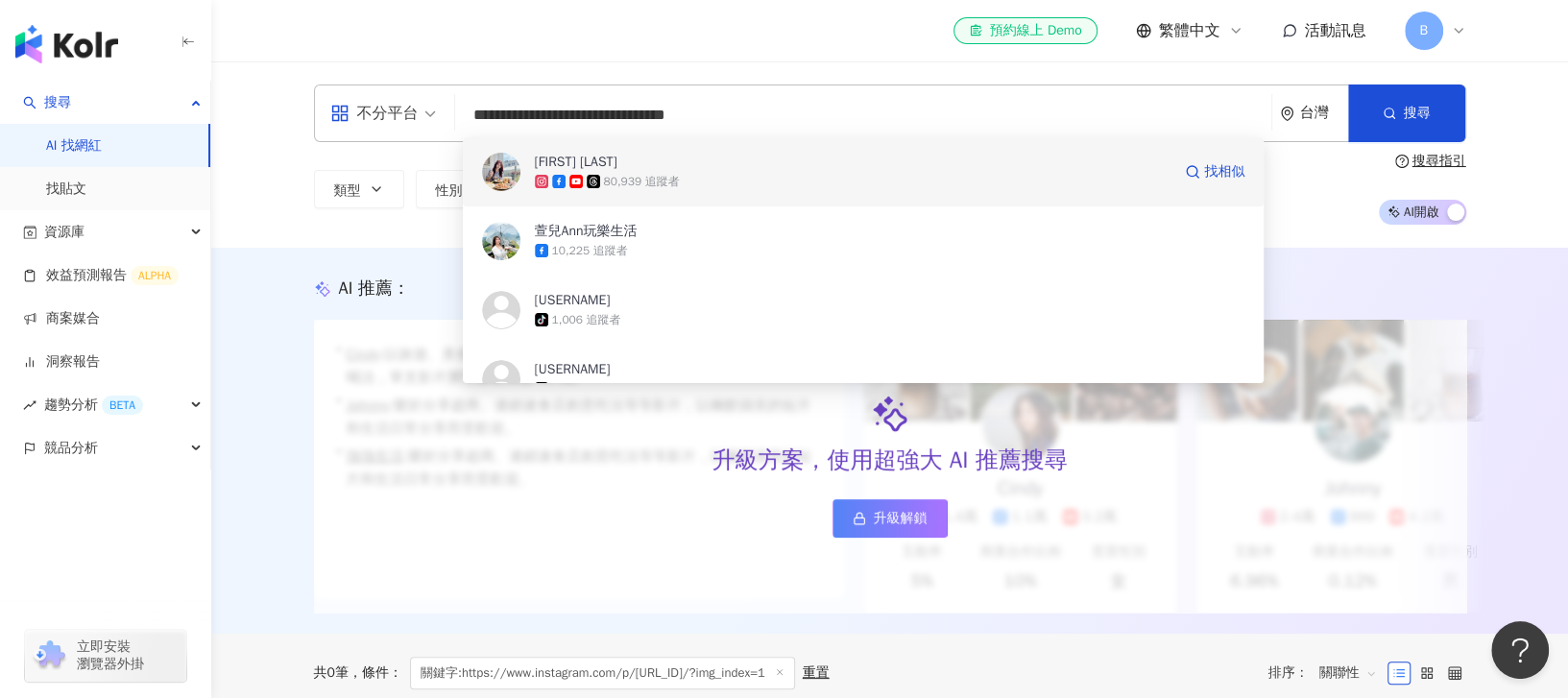 click on "80,939   追蹤者" at bounding box center [853, 181] 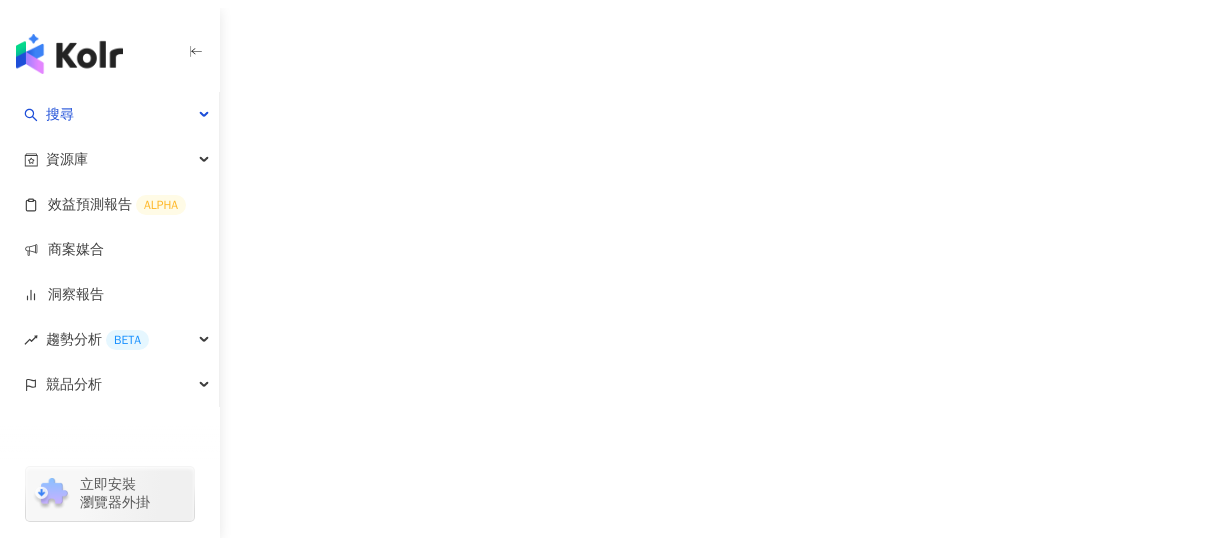 scroll, scrollTop: 0, scrollLeft: 0, axis: both 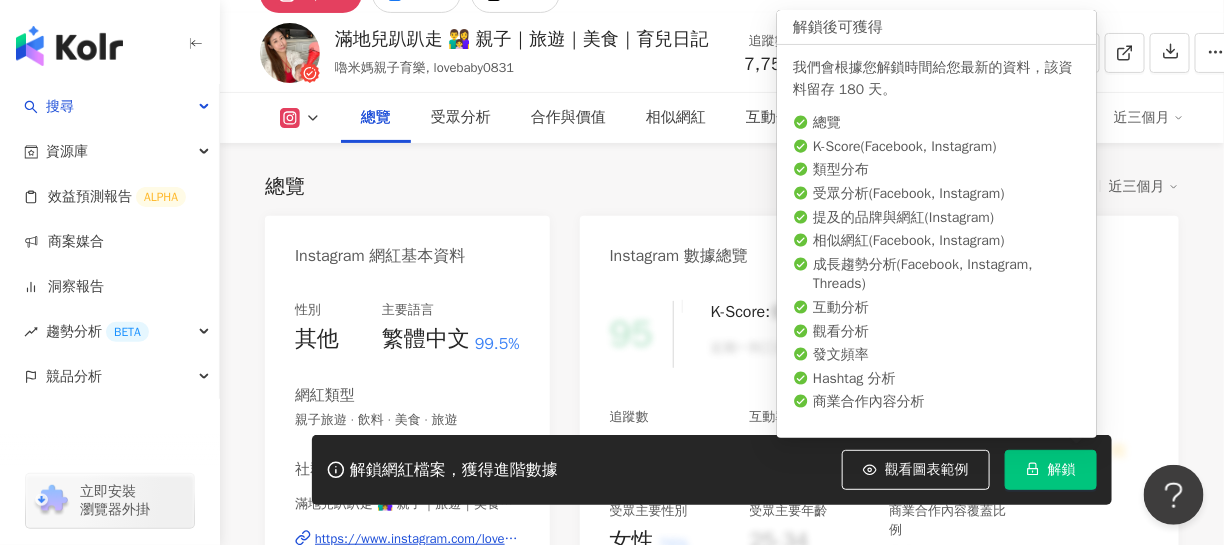 click 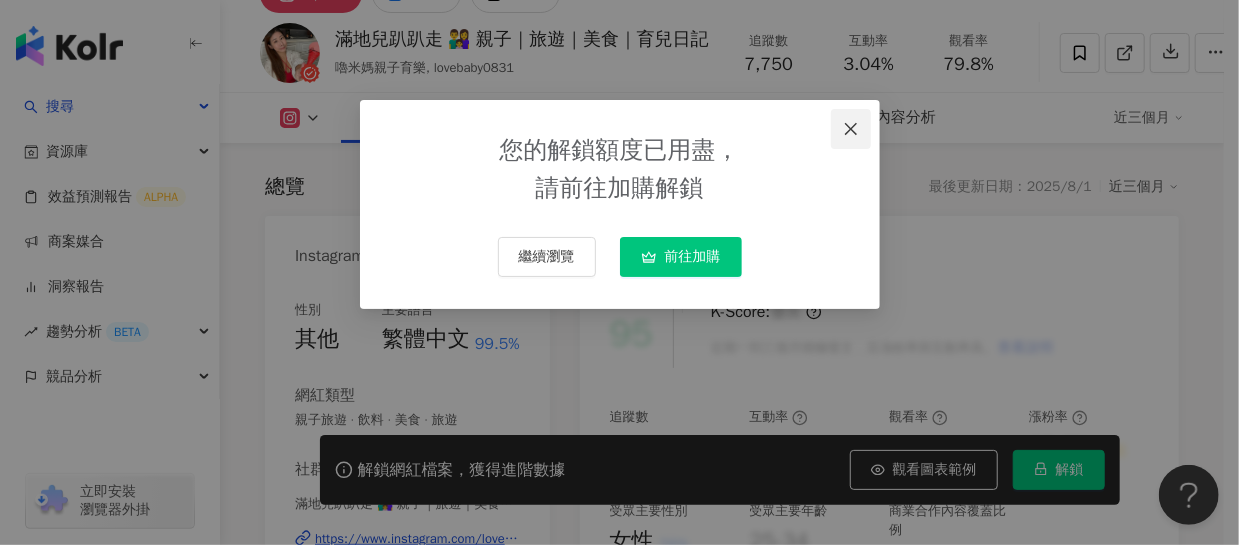 click 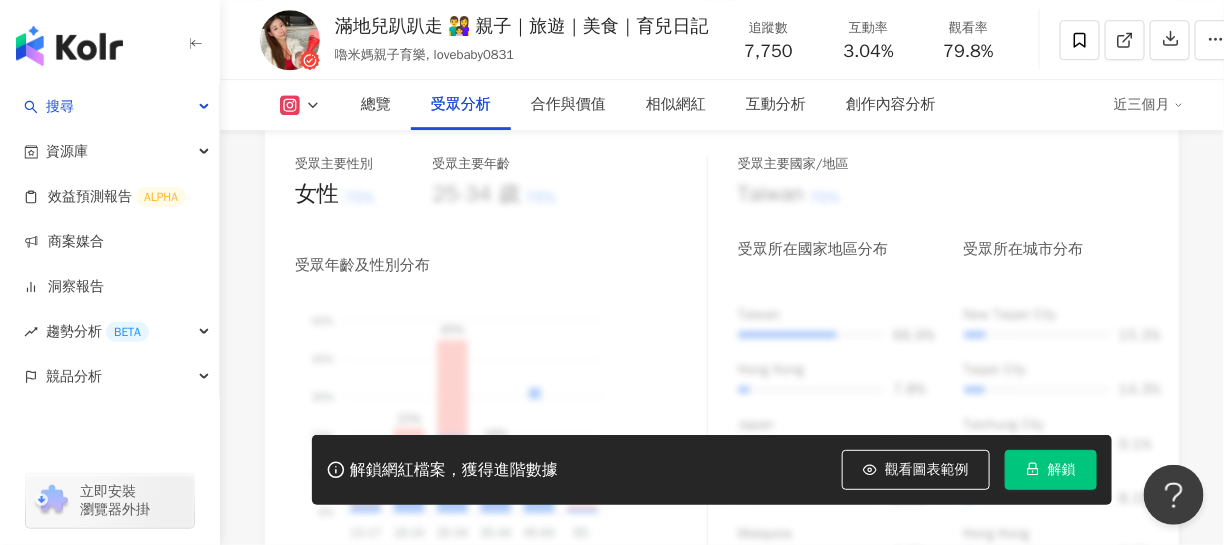 scroll, scrollTop: 2000, scrollLeft: 0, axis: vertical 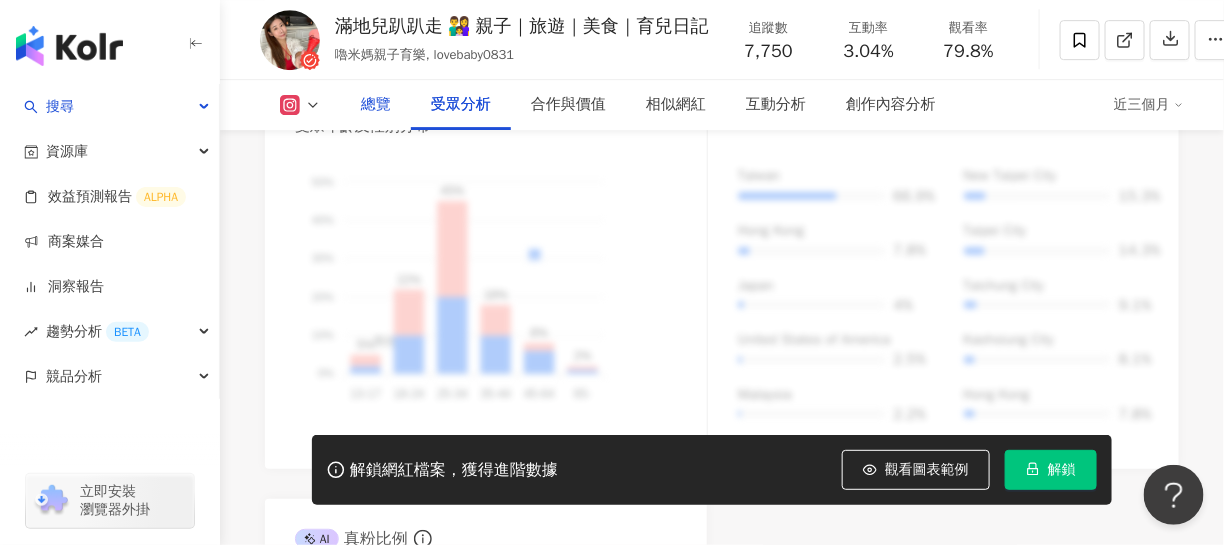 click on "總覽" at bounding box center [376, 105] 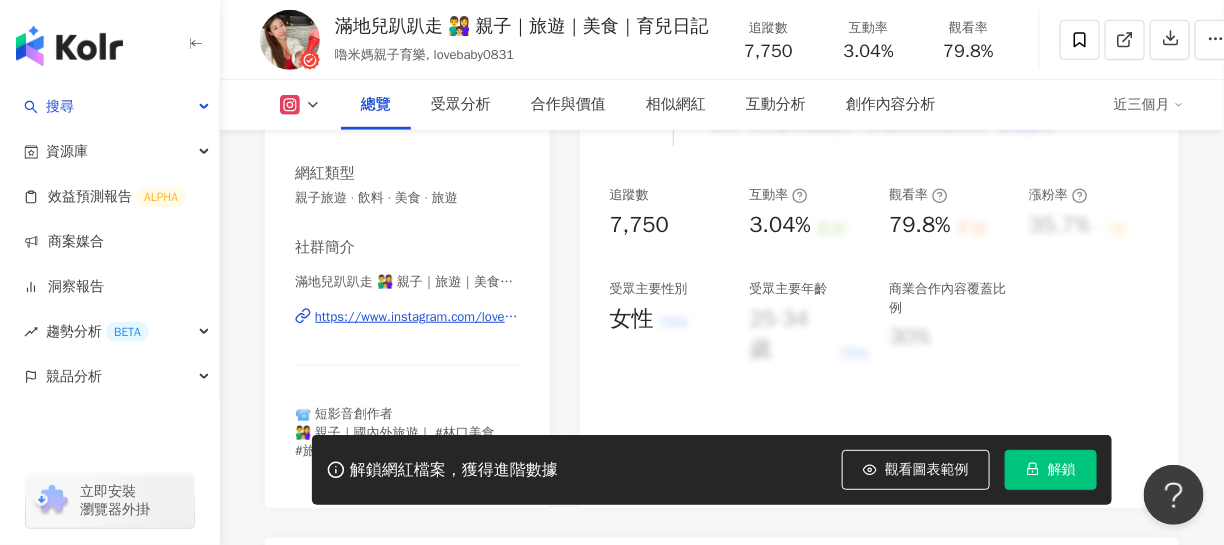 scroll, scrollTop: 222, scrollLeft: 0, axis: vertical 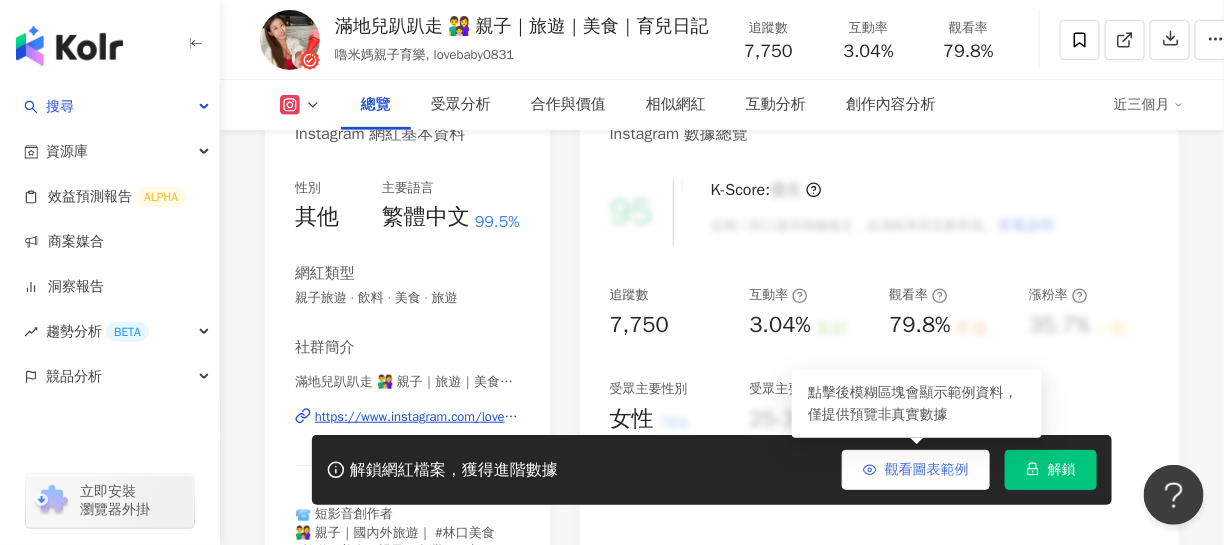 click on "觀看圖表範例" at bounding box center (927, 470) 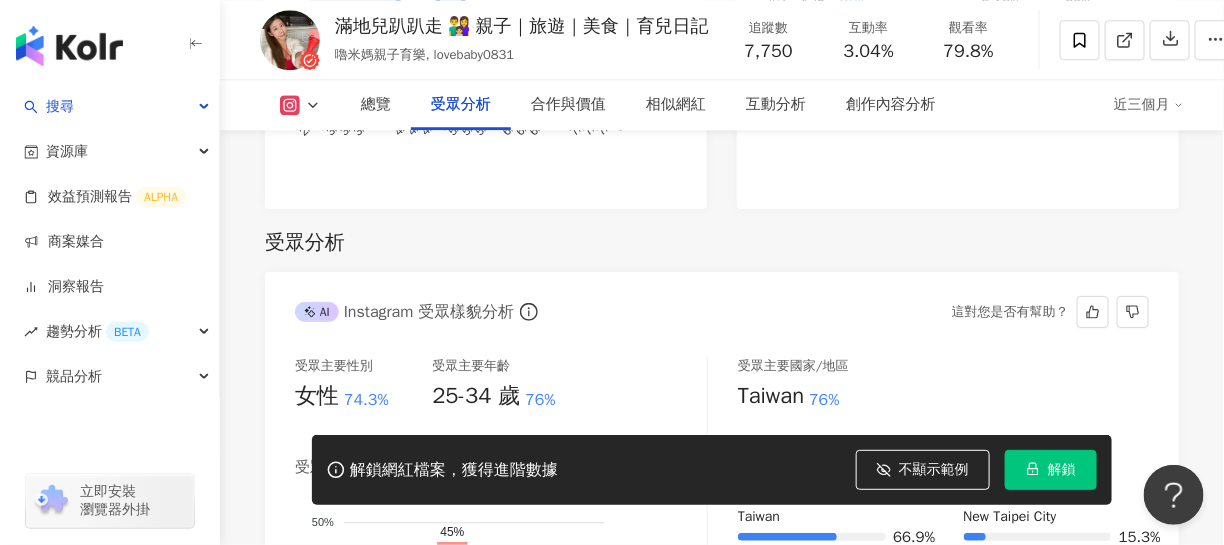 scroll, scrollTop: 1700, scrollLeft: 0, axis: vertical 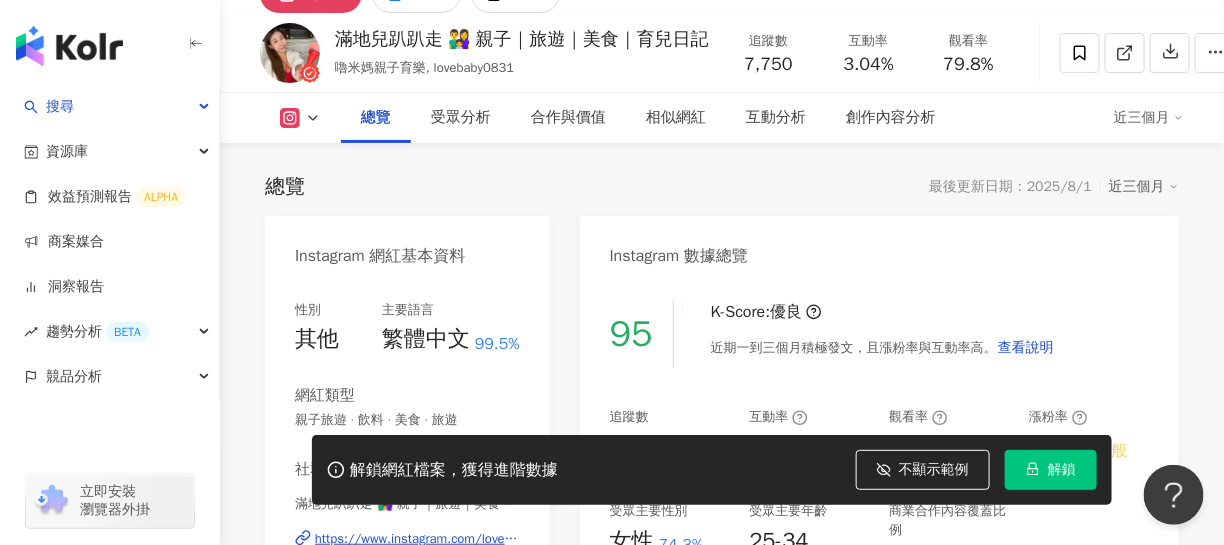 type 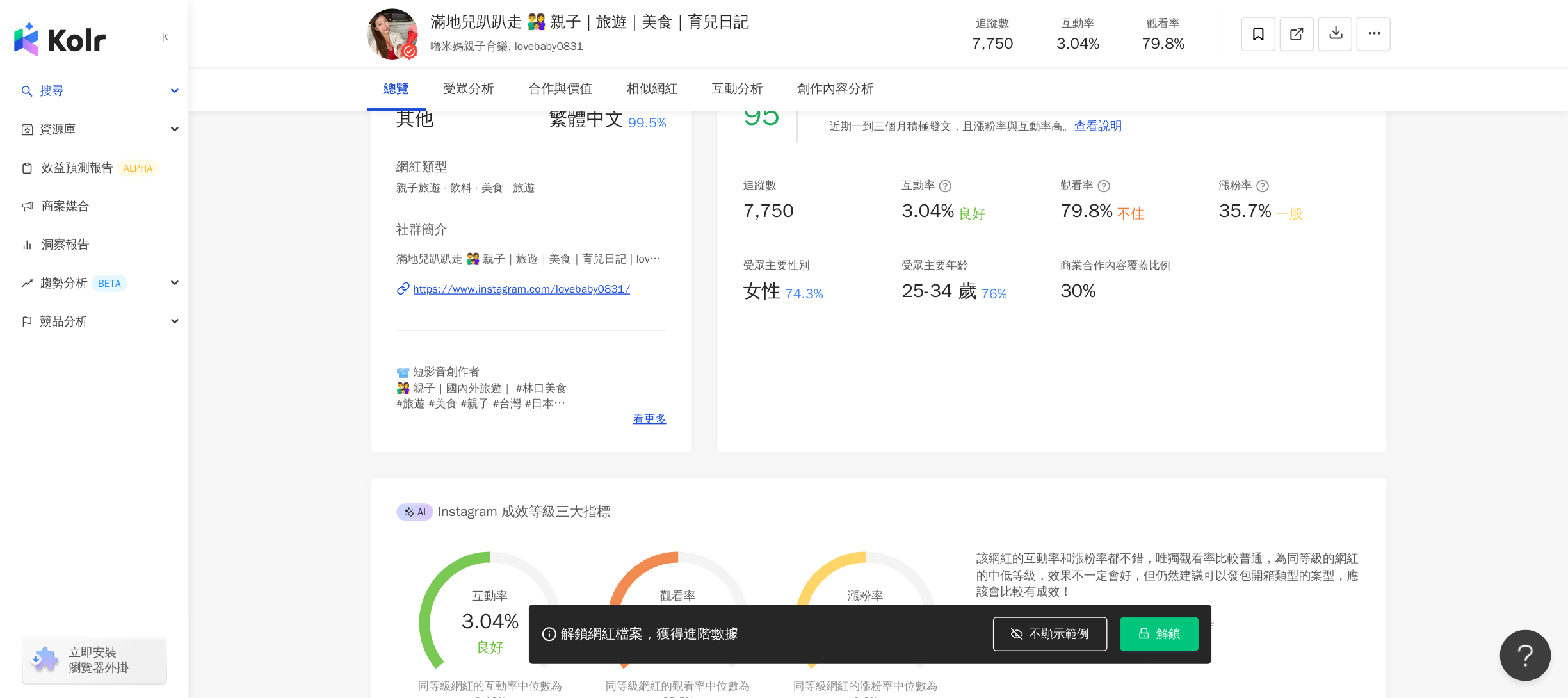 scroll, scrollTop: 0, scrollLeft: 0, axis: both 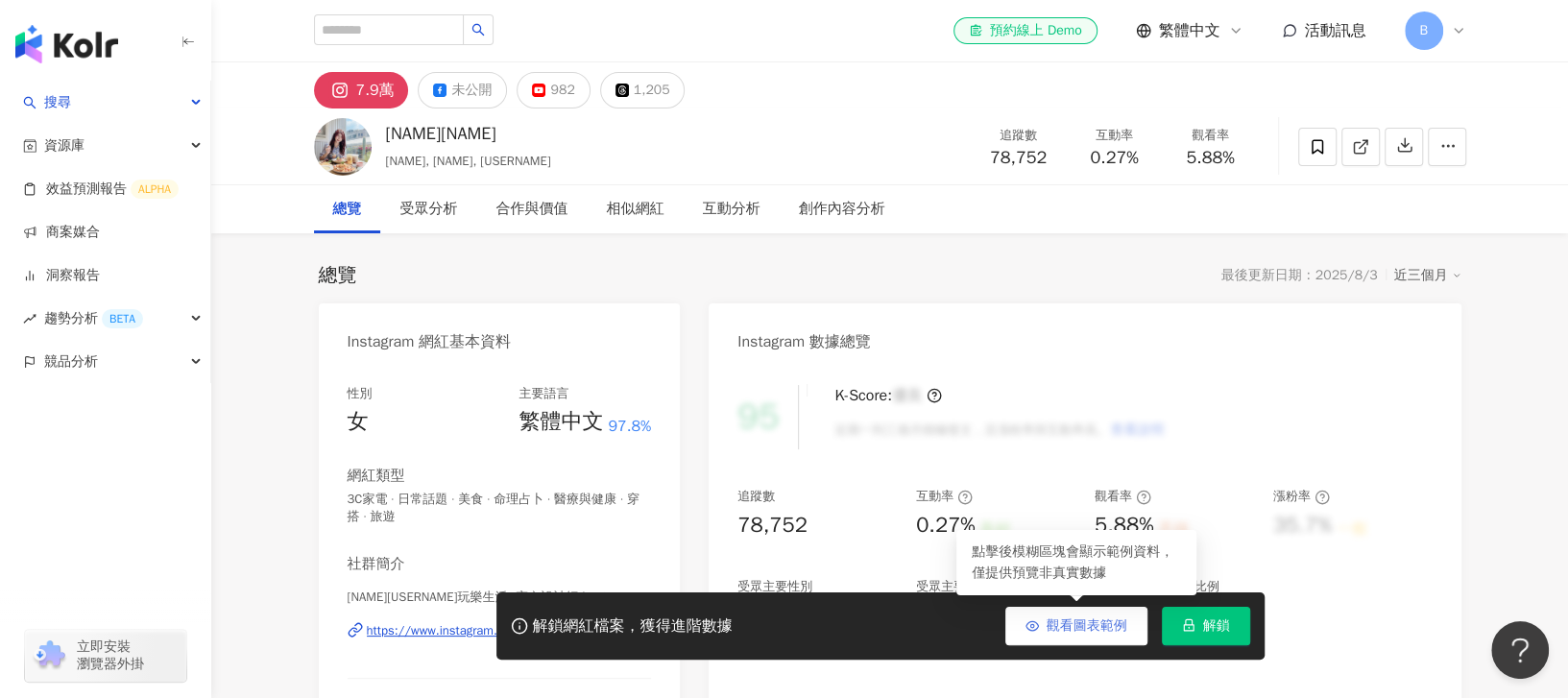 click on "觀看圖表範例" at bounding box center (1087, 626) 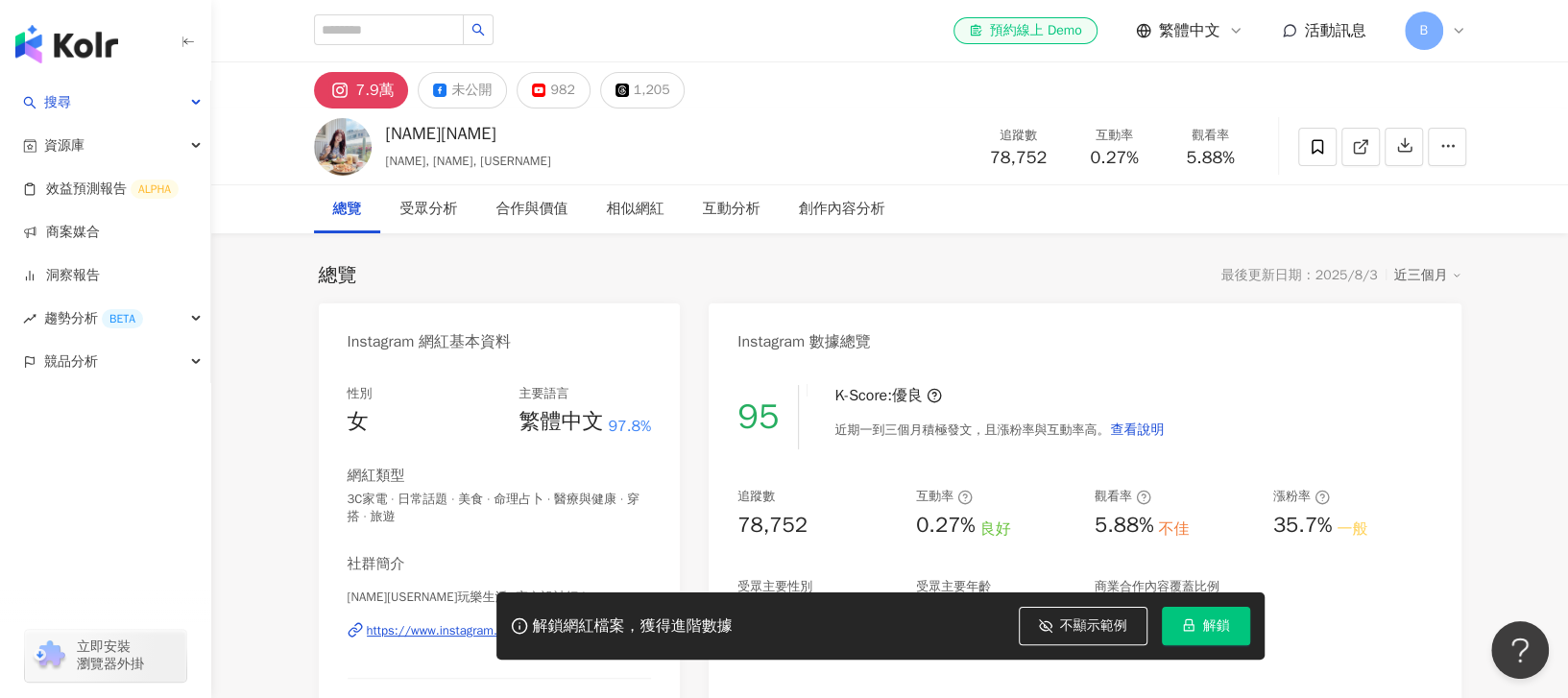 scroll, scrollTop: 128, scrollLeft: 0, axis: vertical 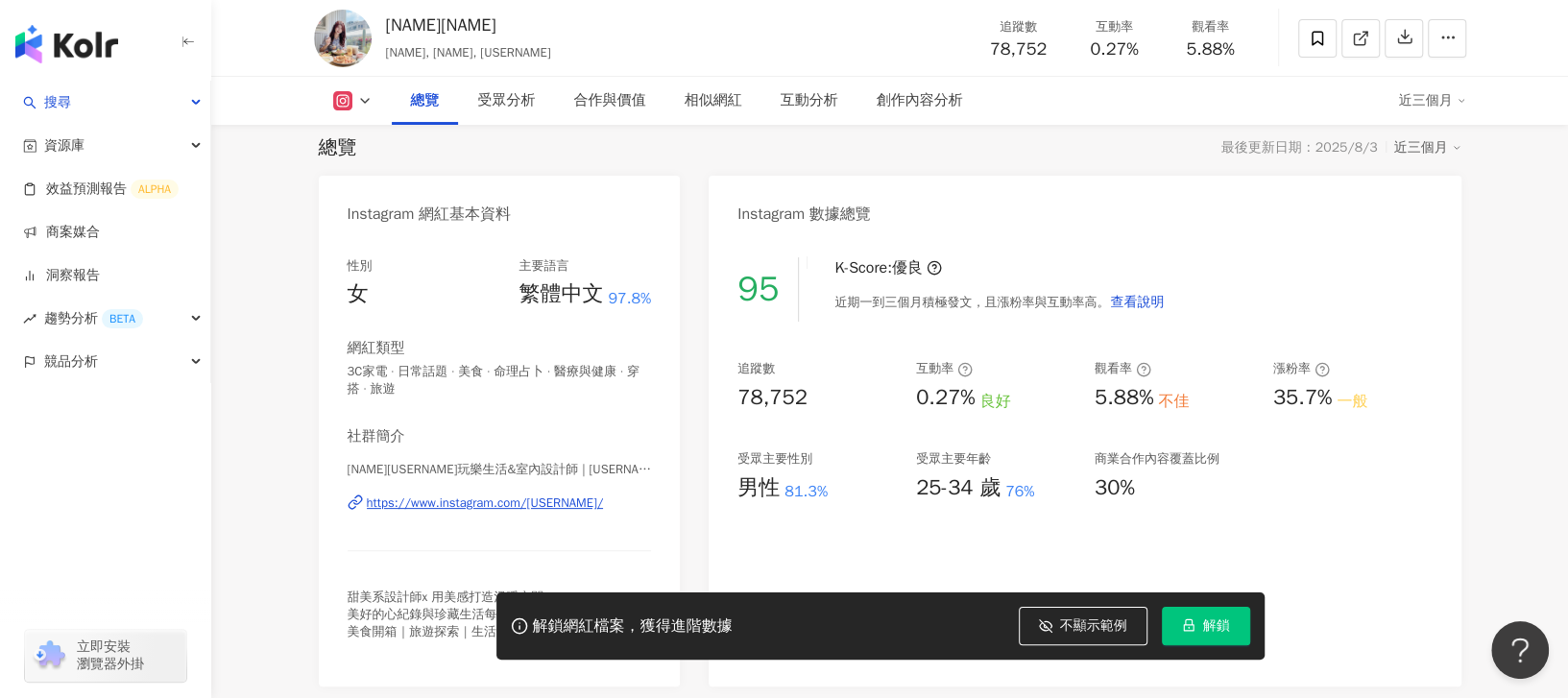 type 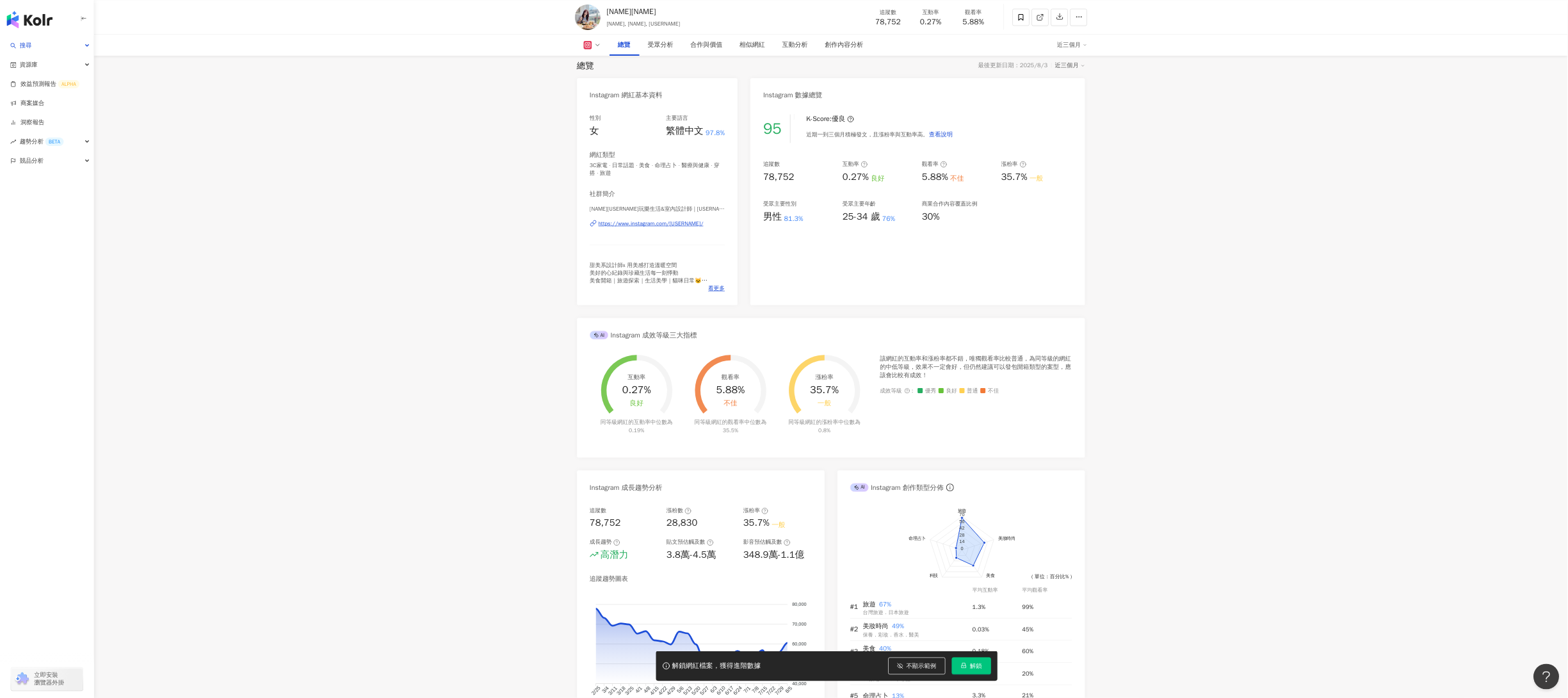 scroll, scrollTop: 86, scrollLeft: 0, axis: vertical 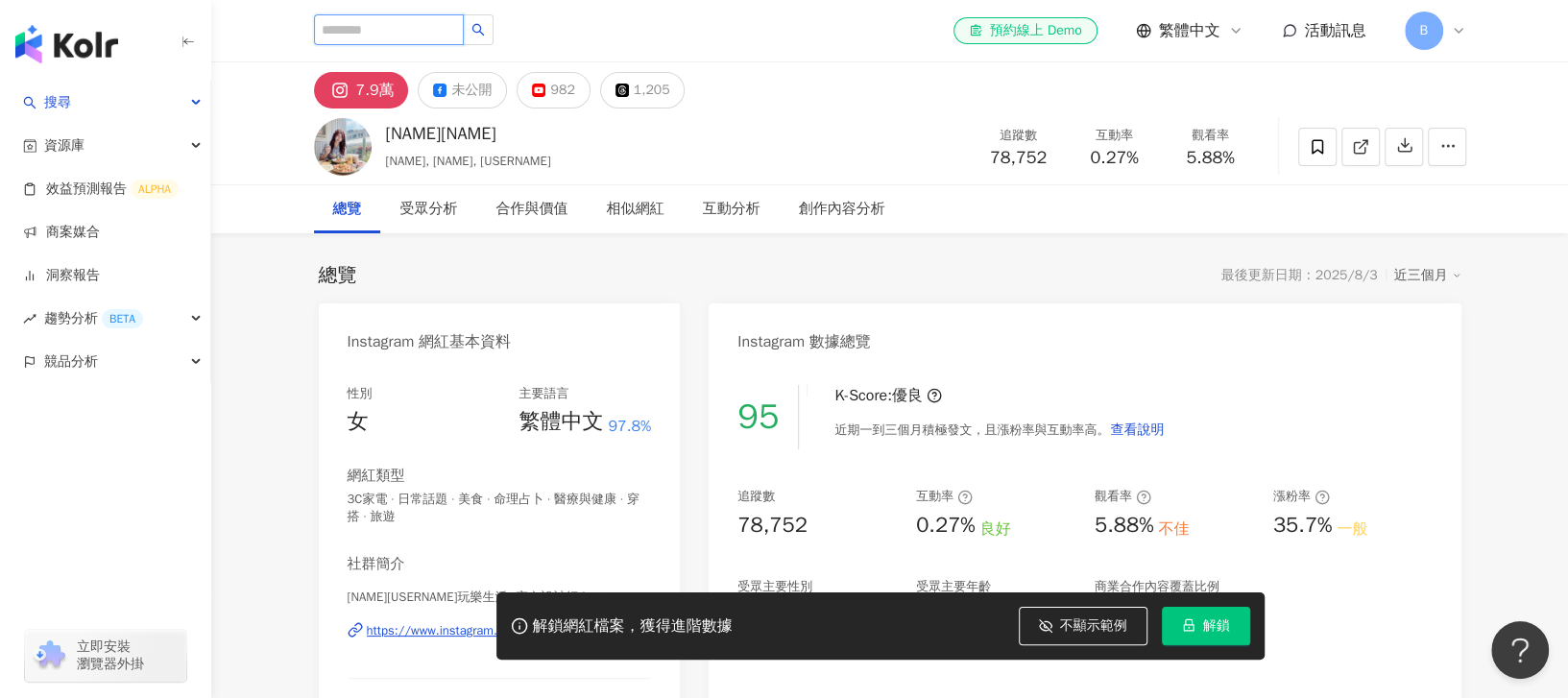 click at bounding box center (389, 30) 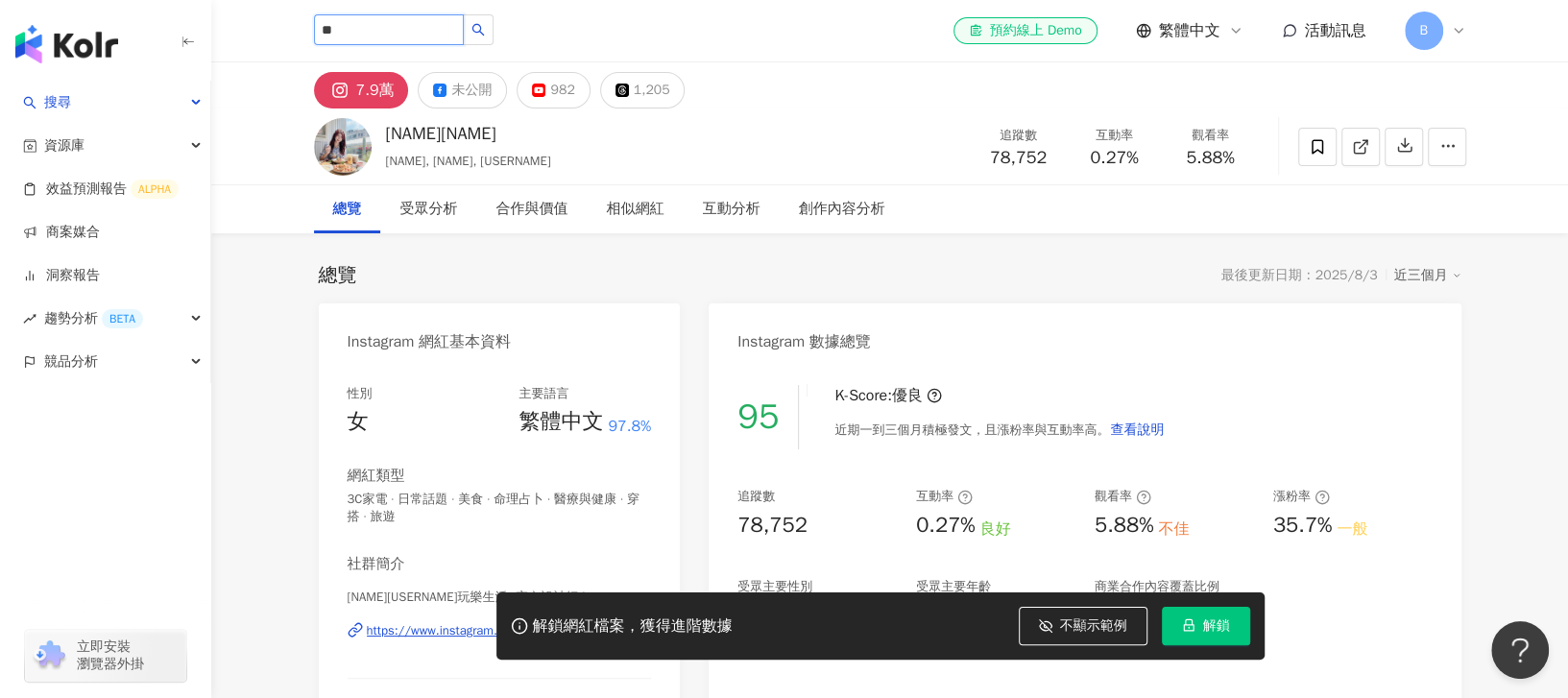 type on "*" 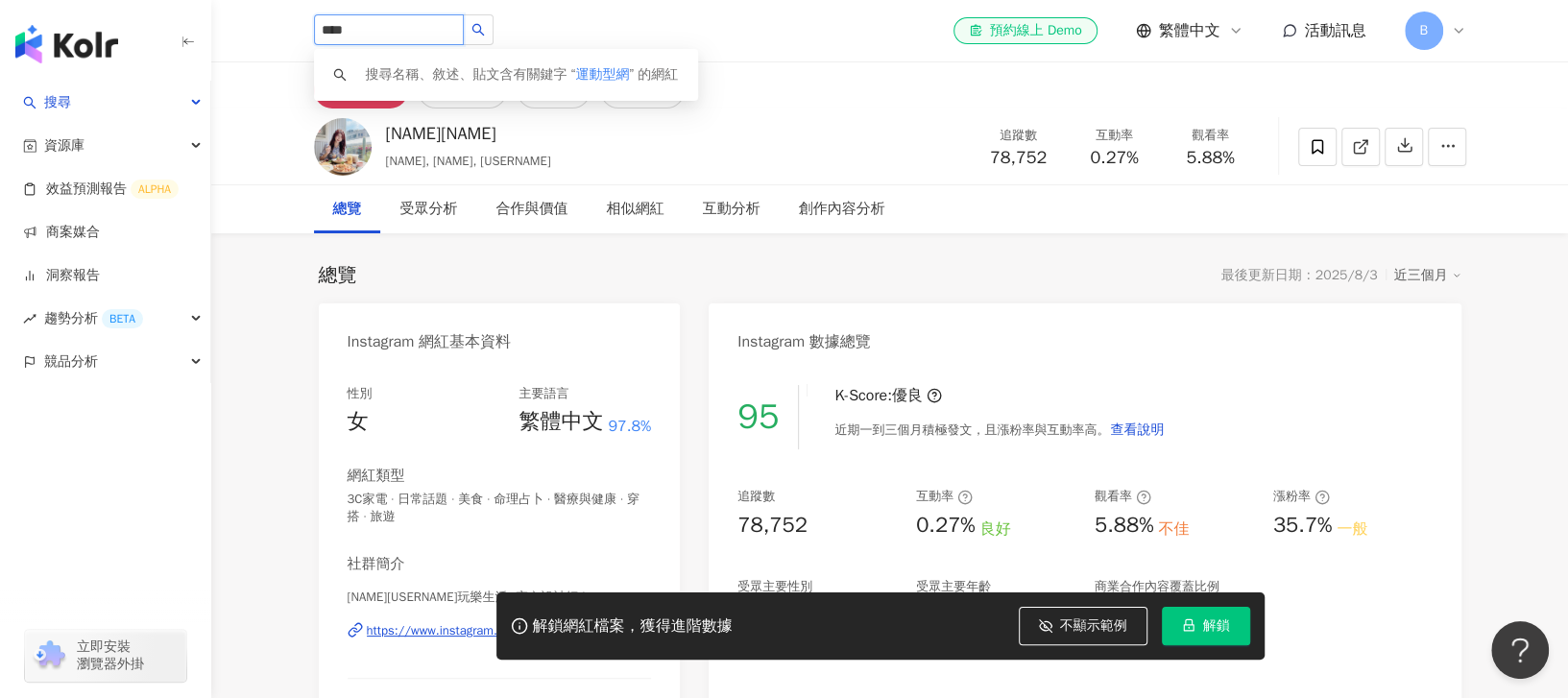 type on "*****" 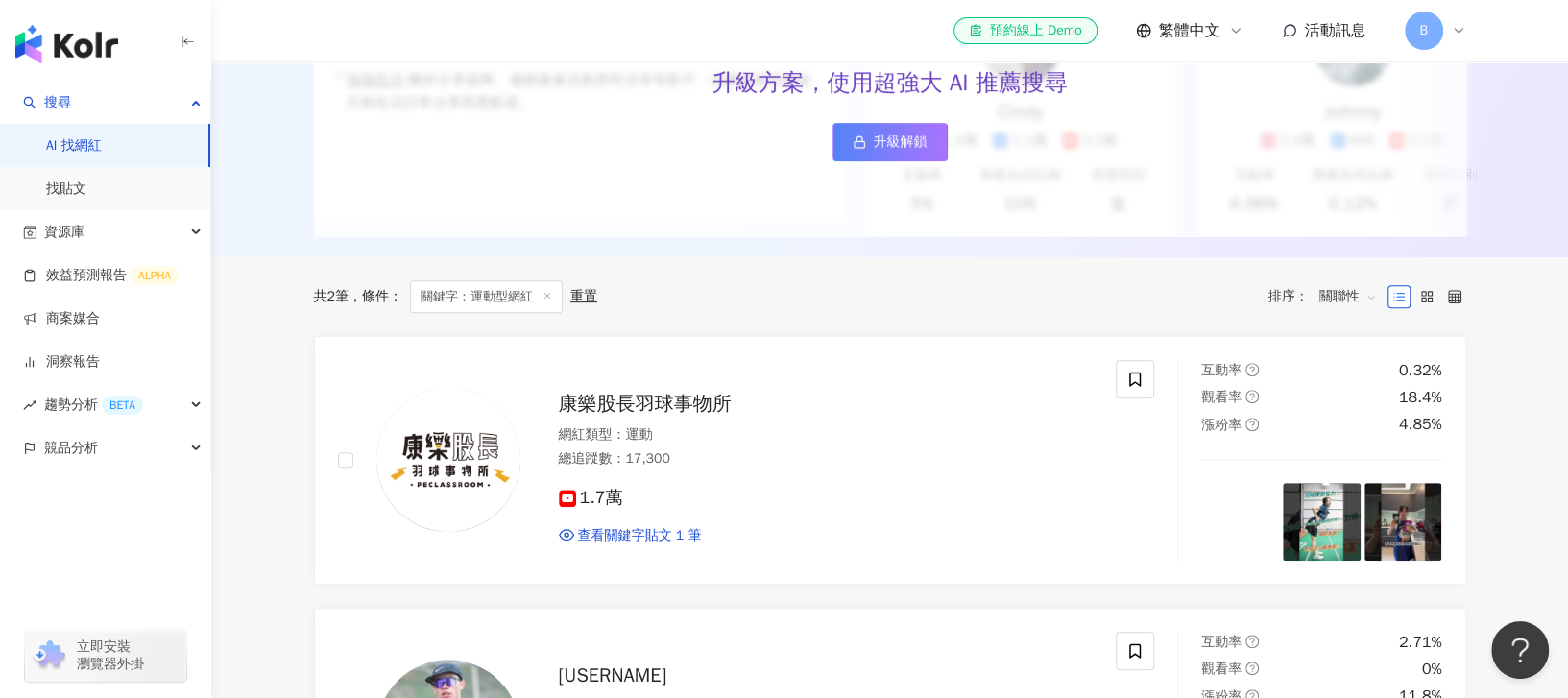 scroll, scrollTop: 0, scrollLeft: 0, axis: both 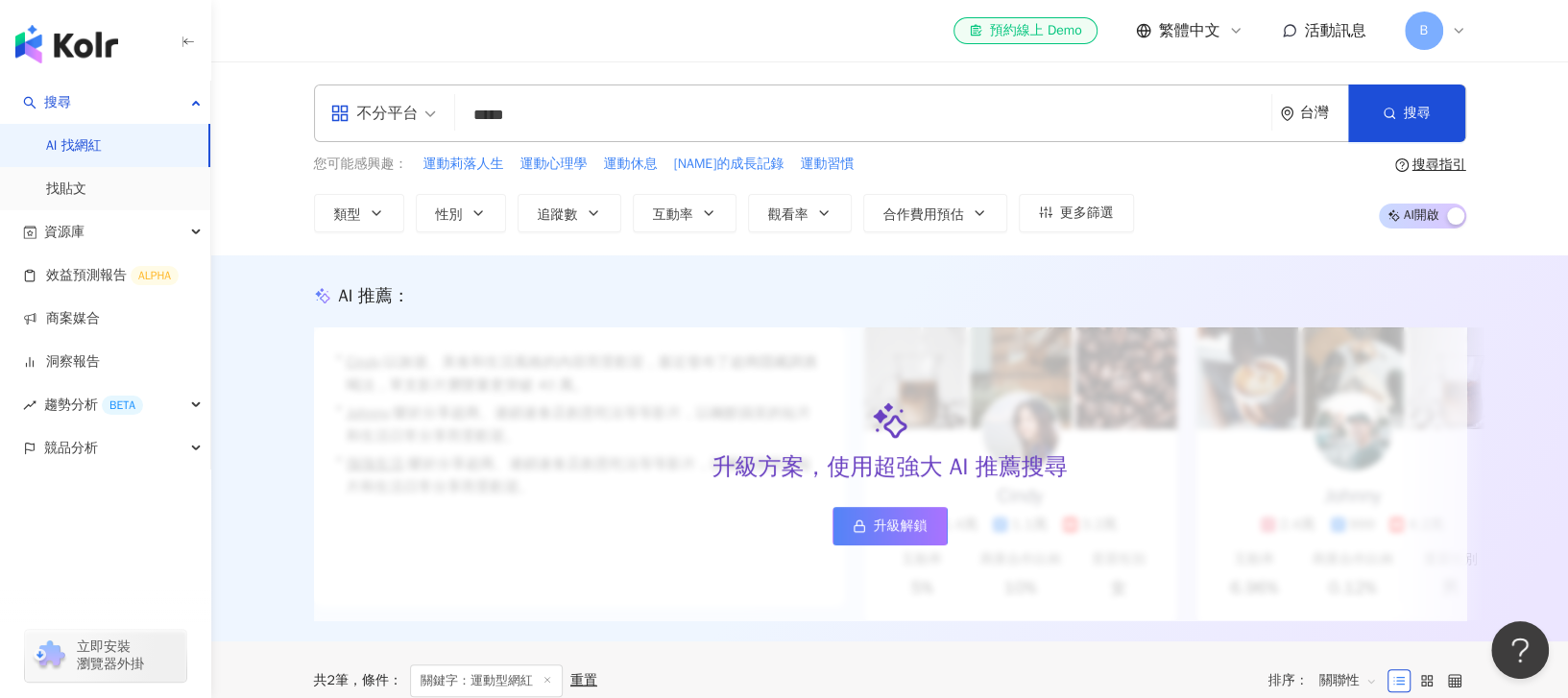 click on "*****" at bounding box center [863, 115] 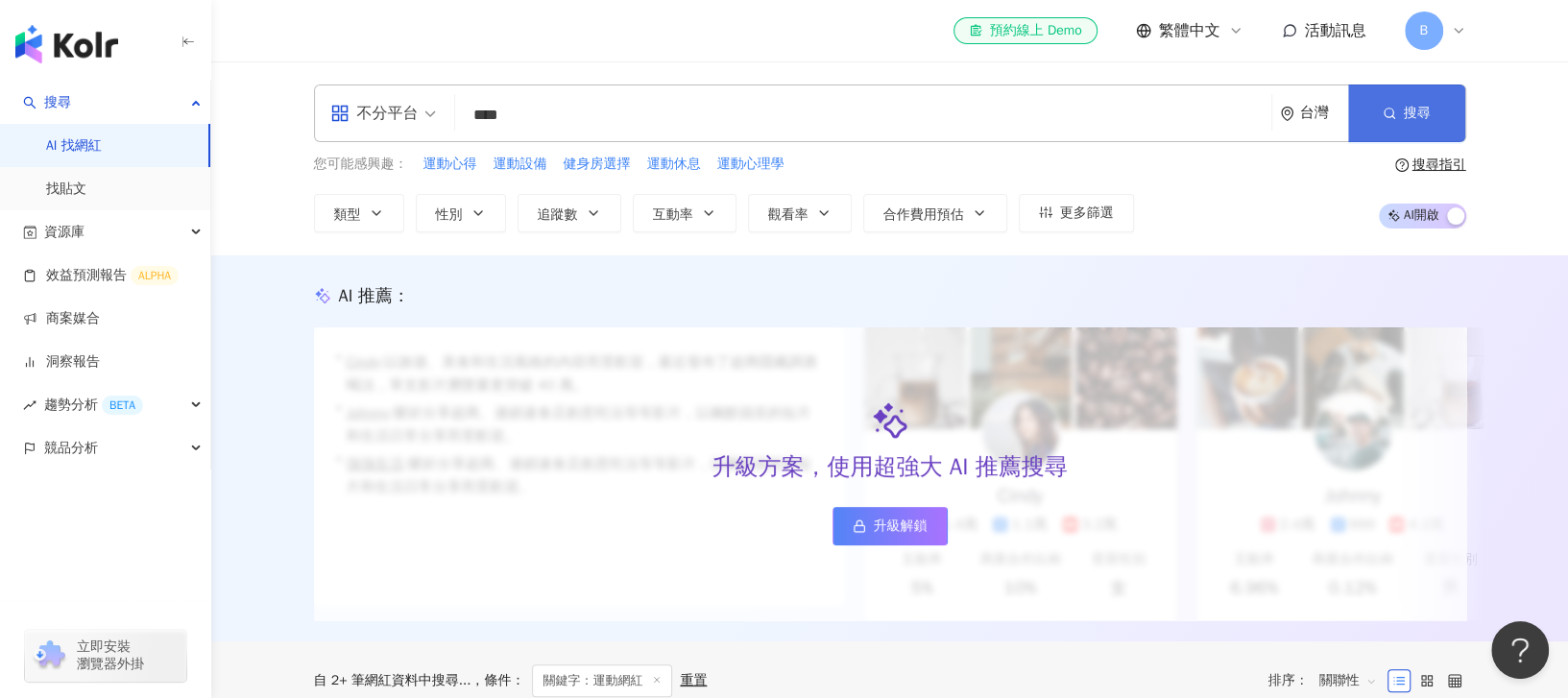 click on "搜尋" at bounding box center (1417, 113) 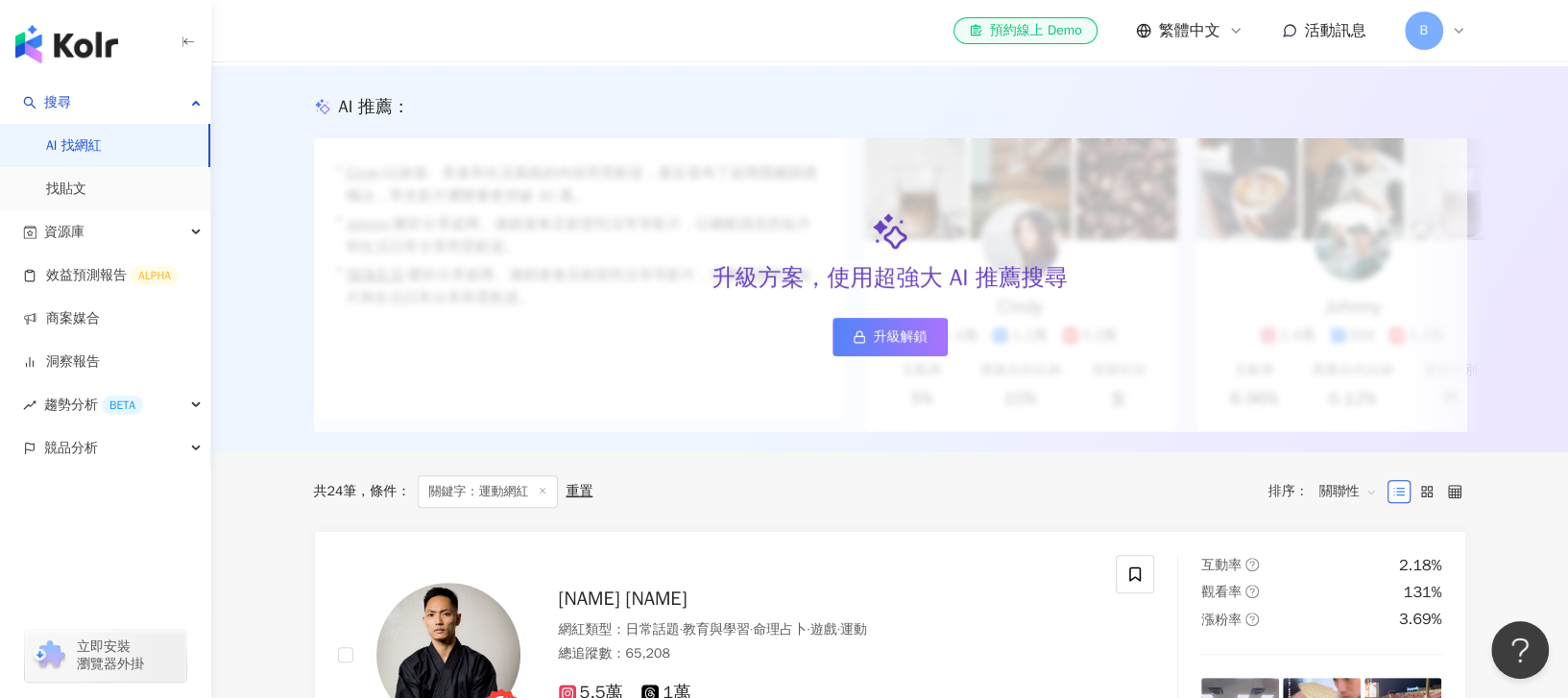 scroll, scrollTop: 0, scrollLeft: 0, axis: both 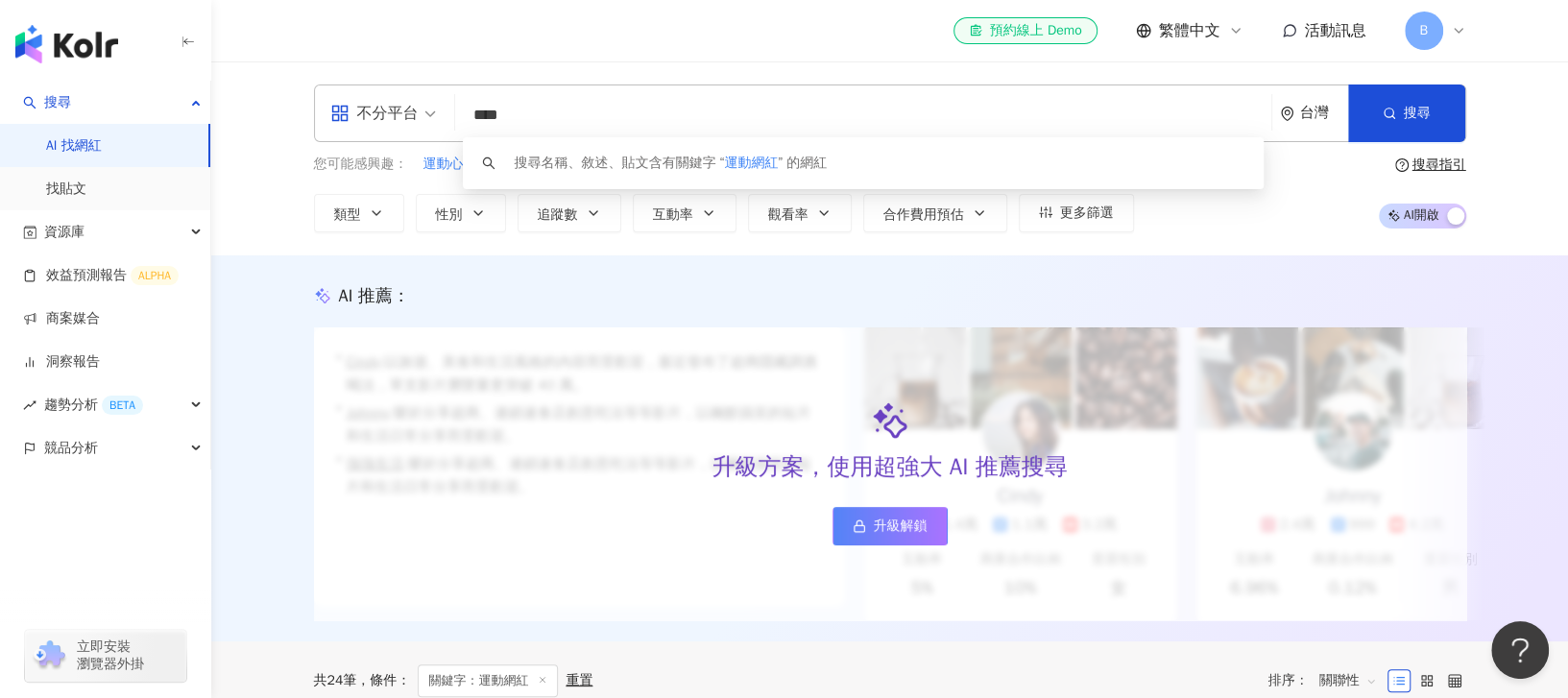 drag, startPoint x: 561, startPoint y: 112, endPoint x: 510, endPoint y: 127, distance: 53.160135 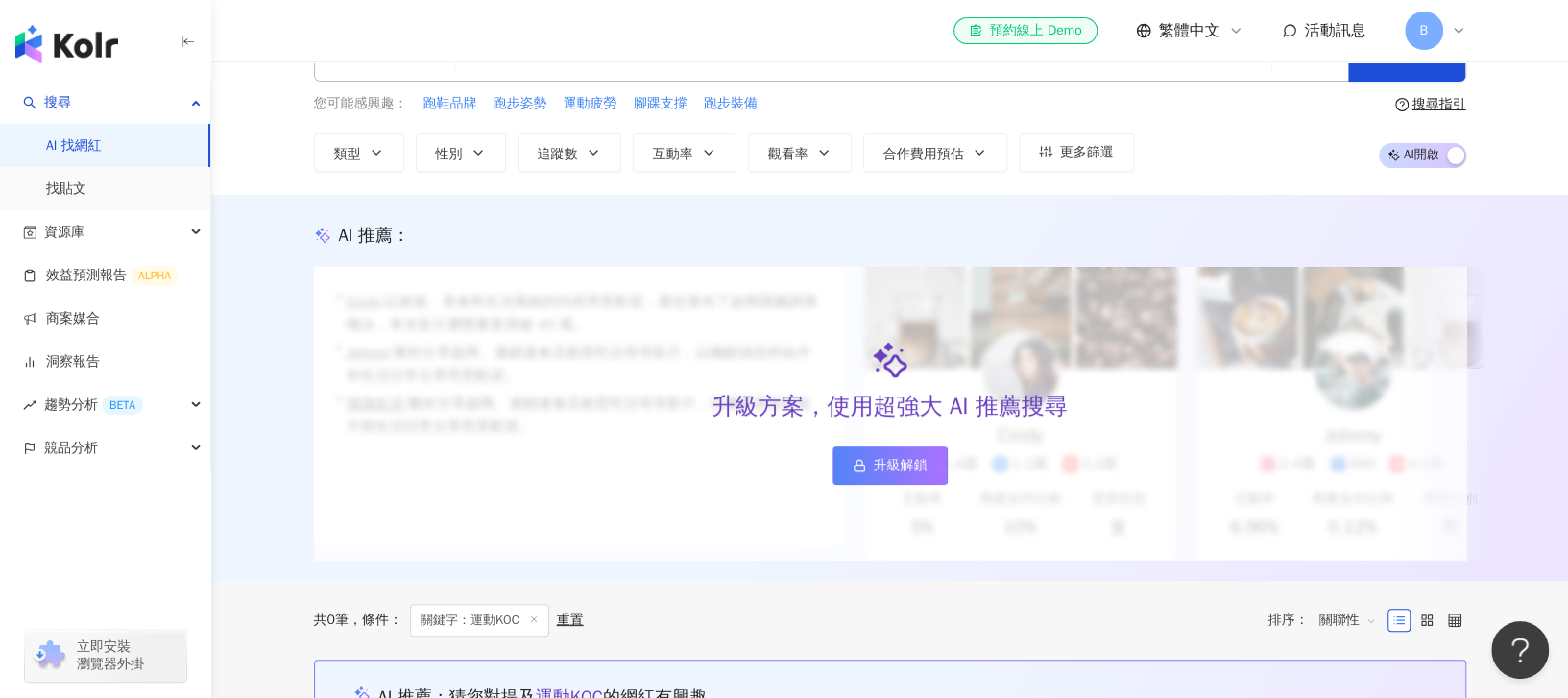 scroll, scrollTop: 0, scrollLeft: 0, axis: both 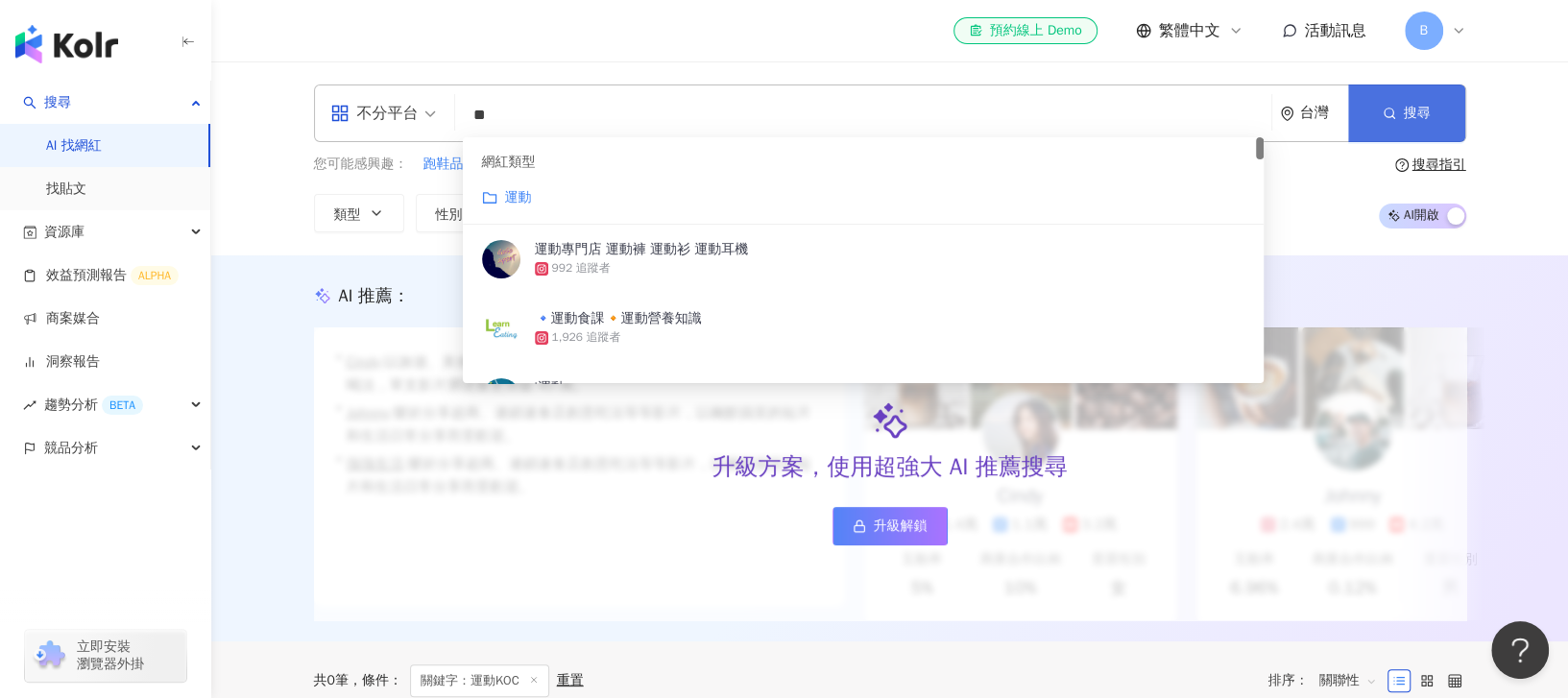 type on "**" 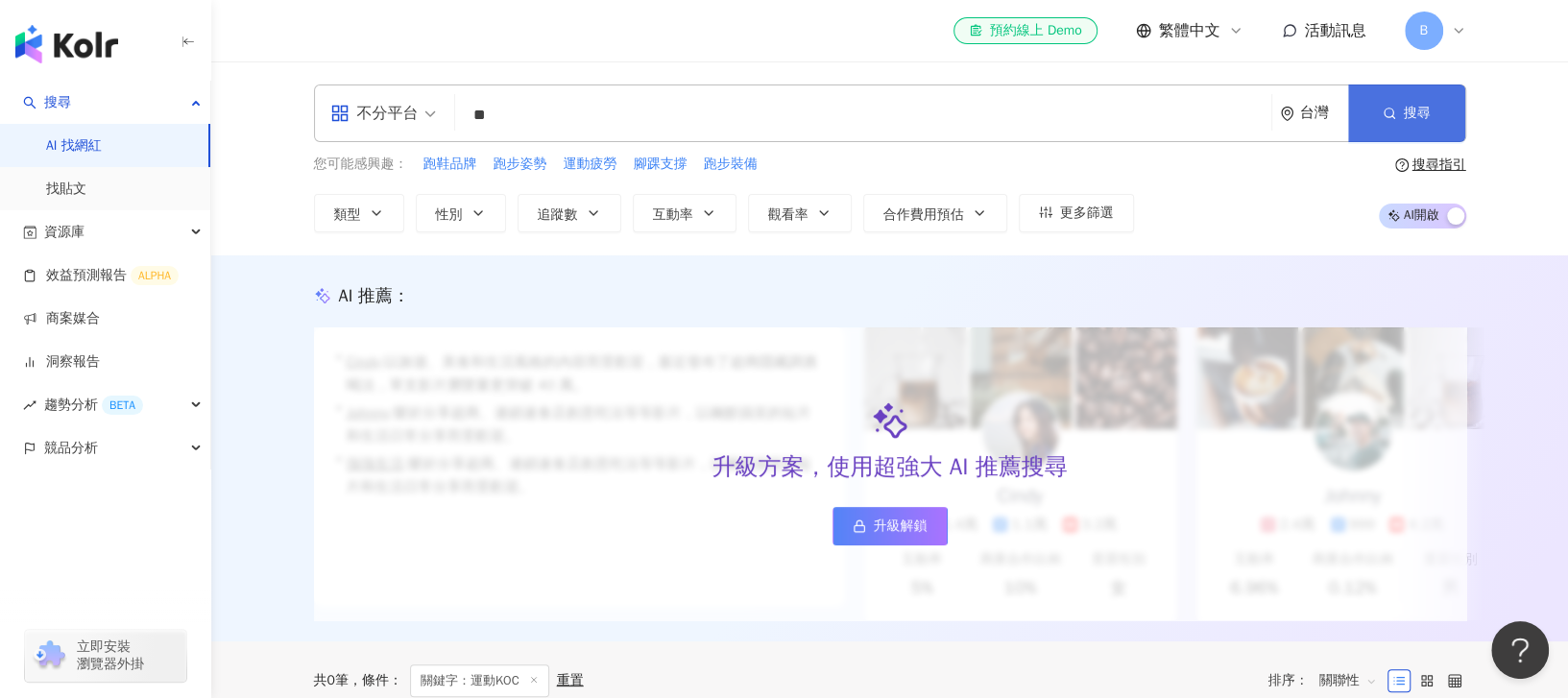 click 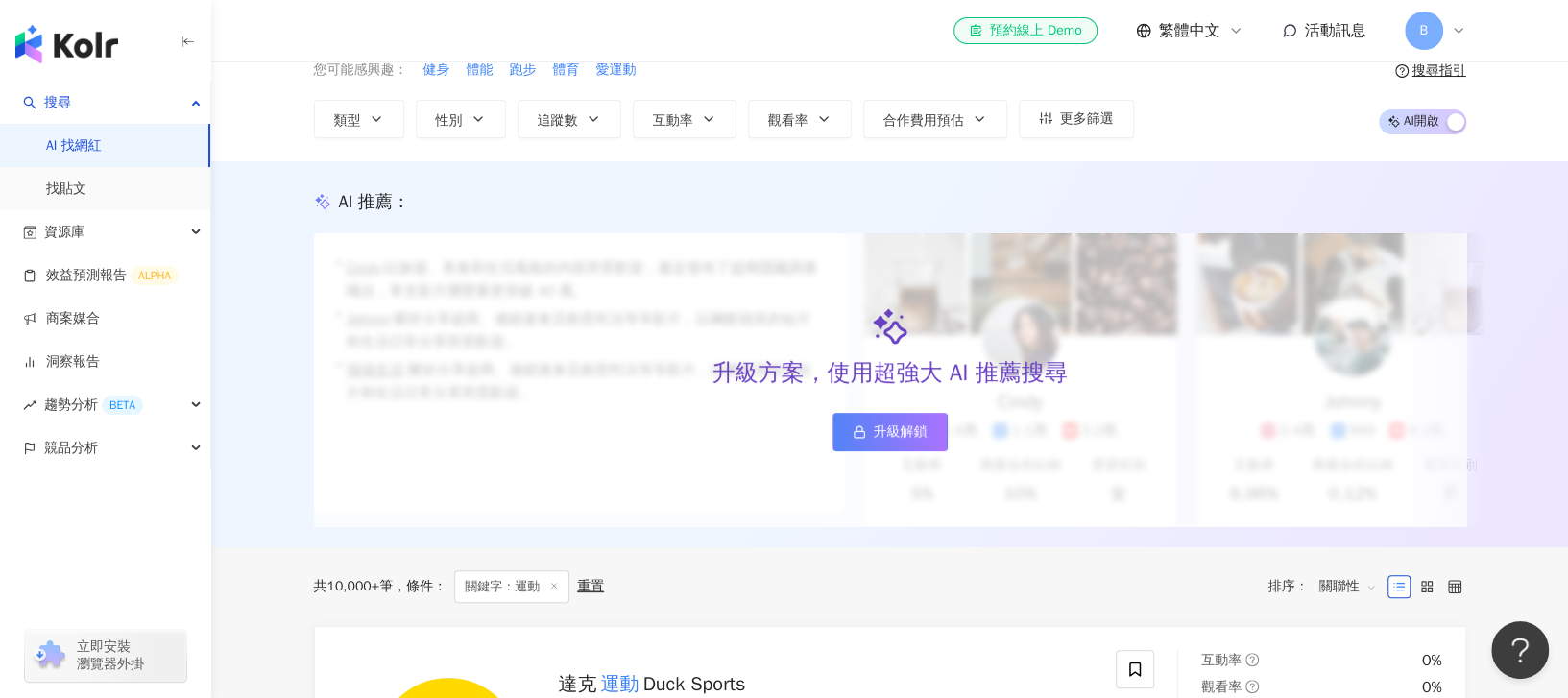 scroll, scrollTop: 0, scrollLeft: 0, axis: both 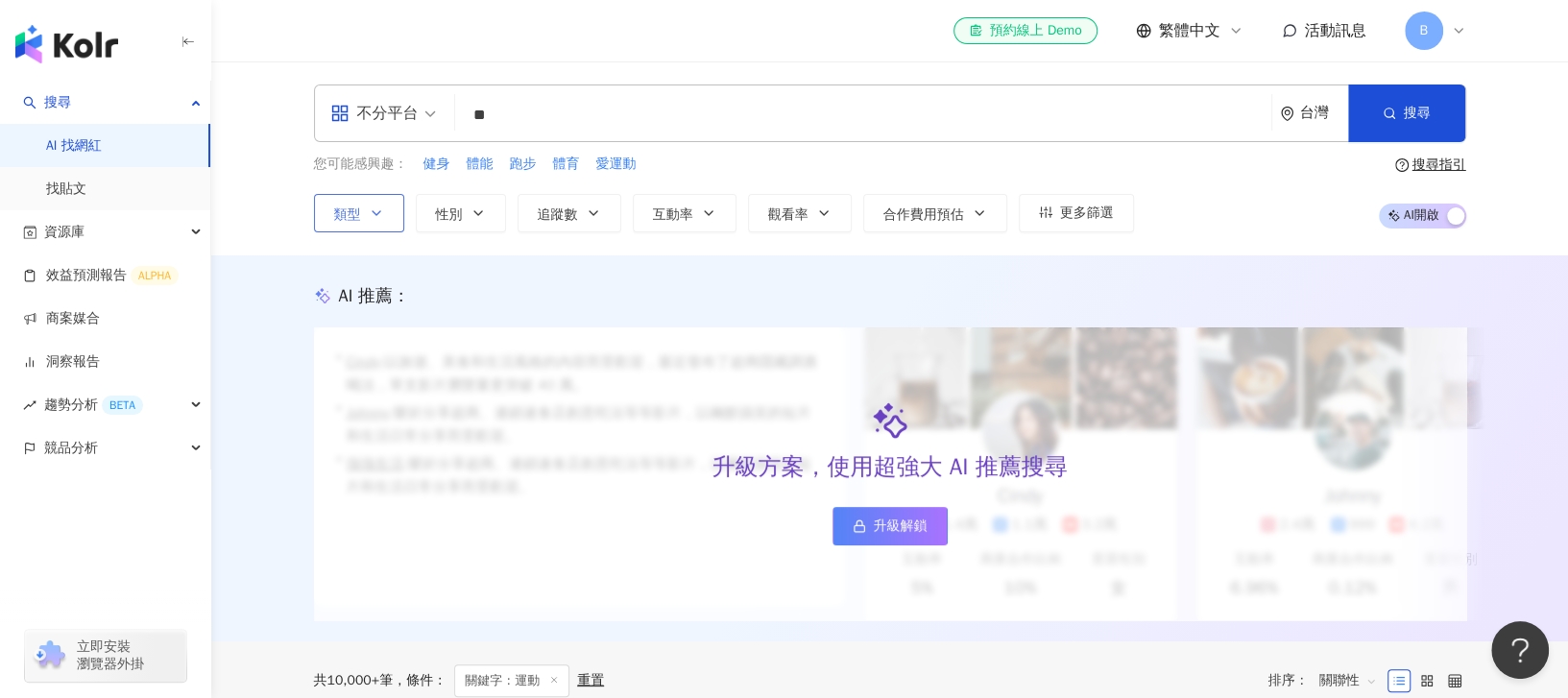 click on "類型" at bounding box center (359, 213) 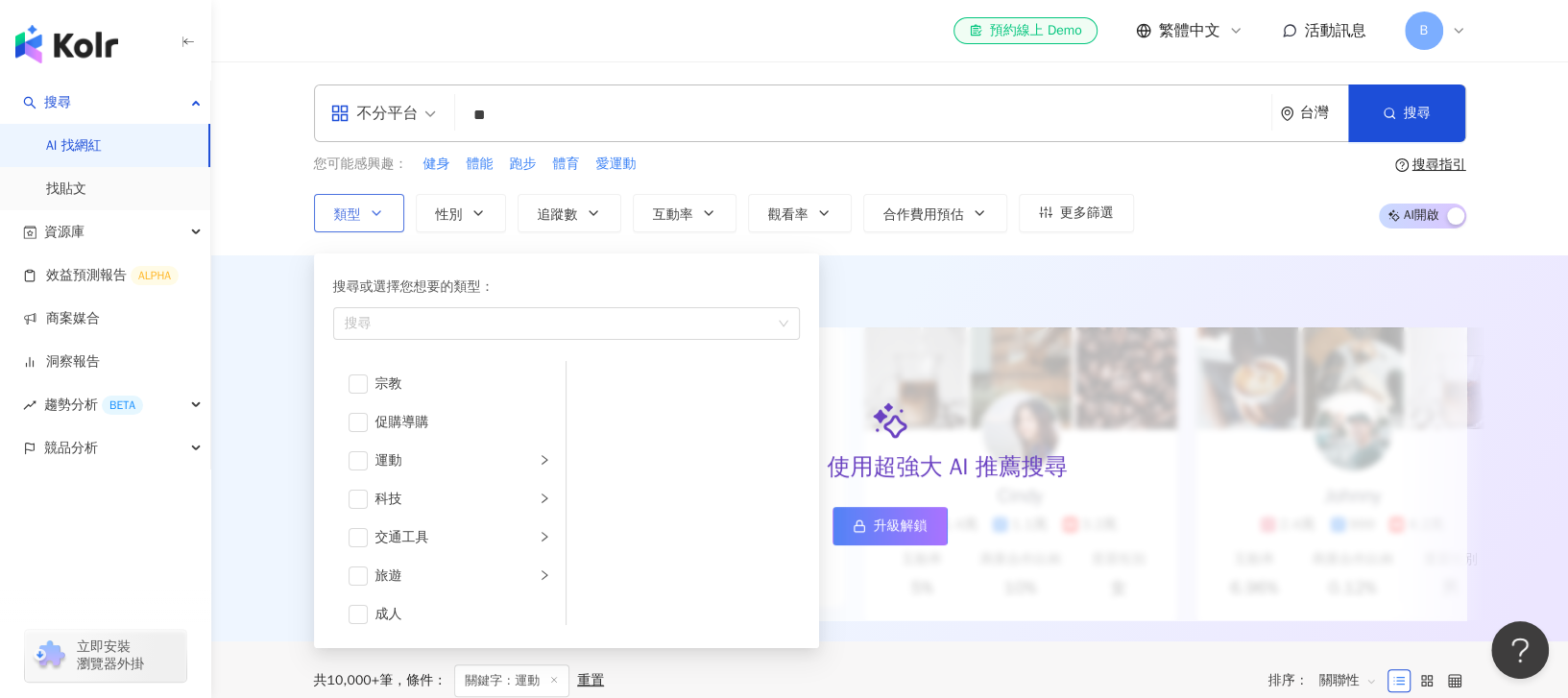 scroll, scrollTop: 664, scrollLeft: 0, axis: vertical 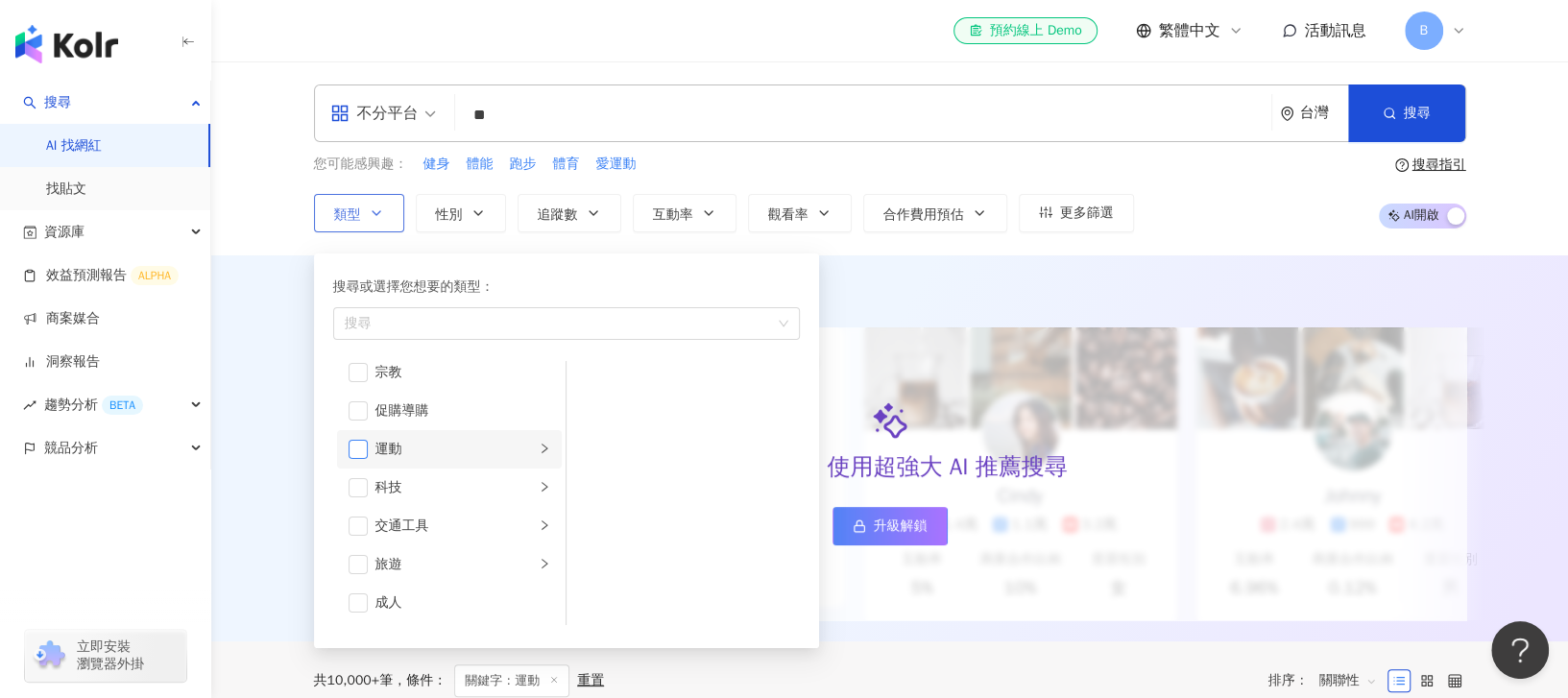 click at bounding box center (358, 449) 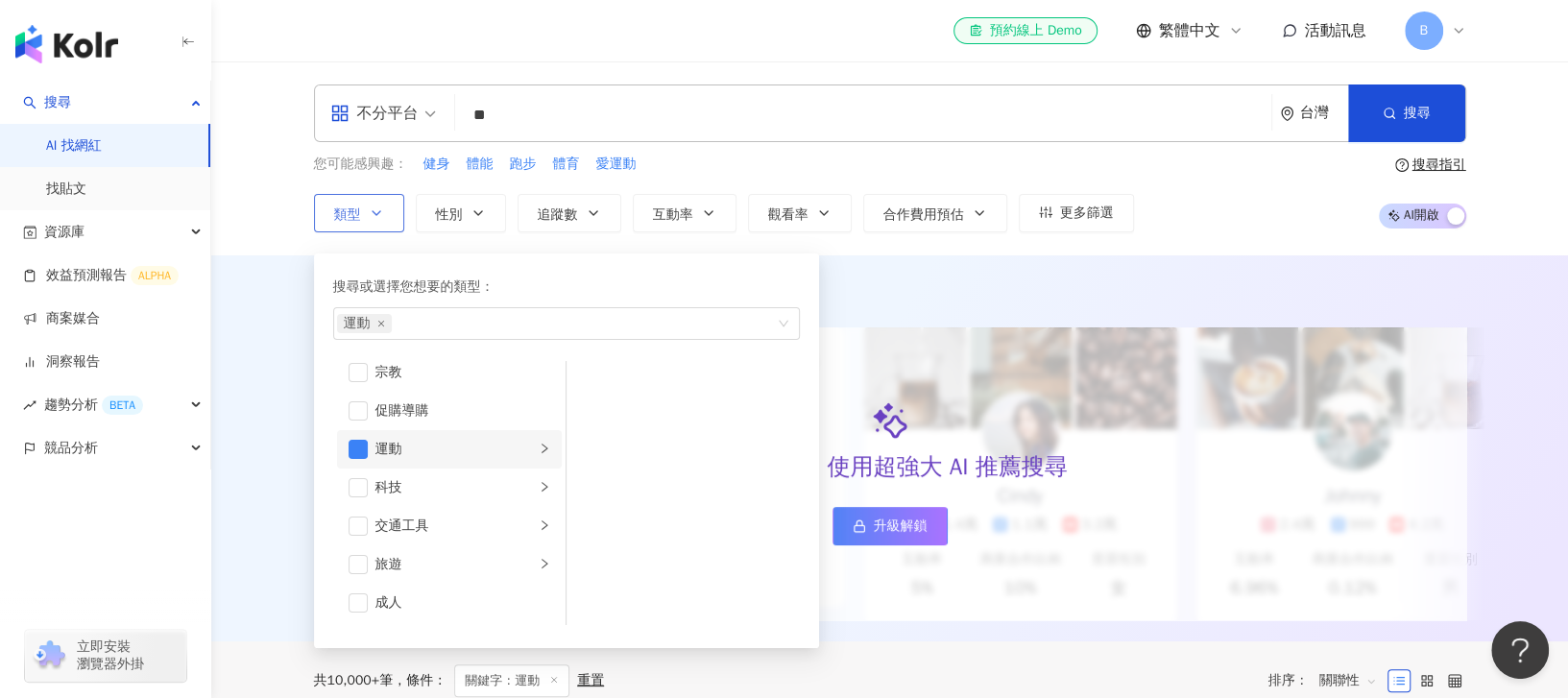 click 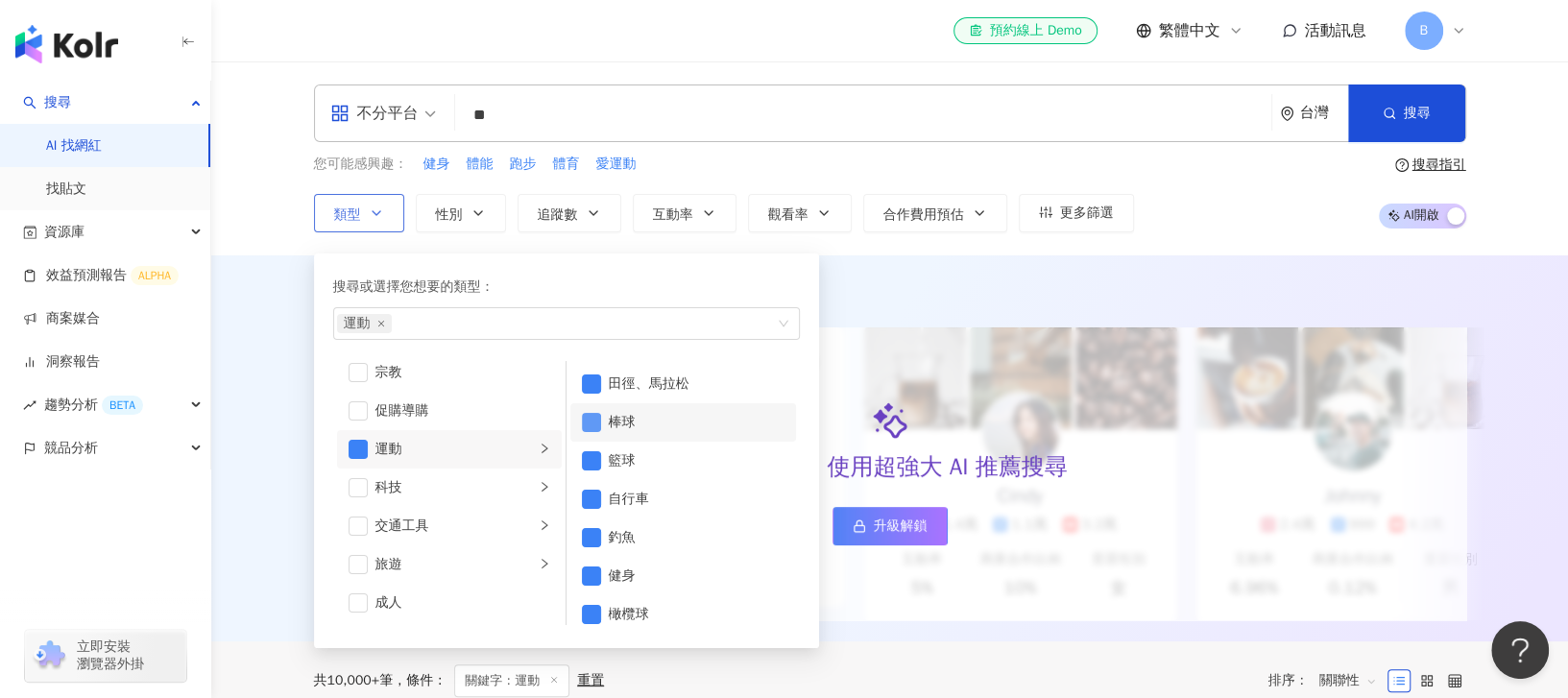 click at bounding box center [591, 422] 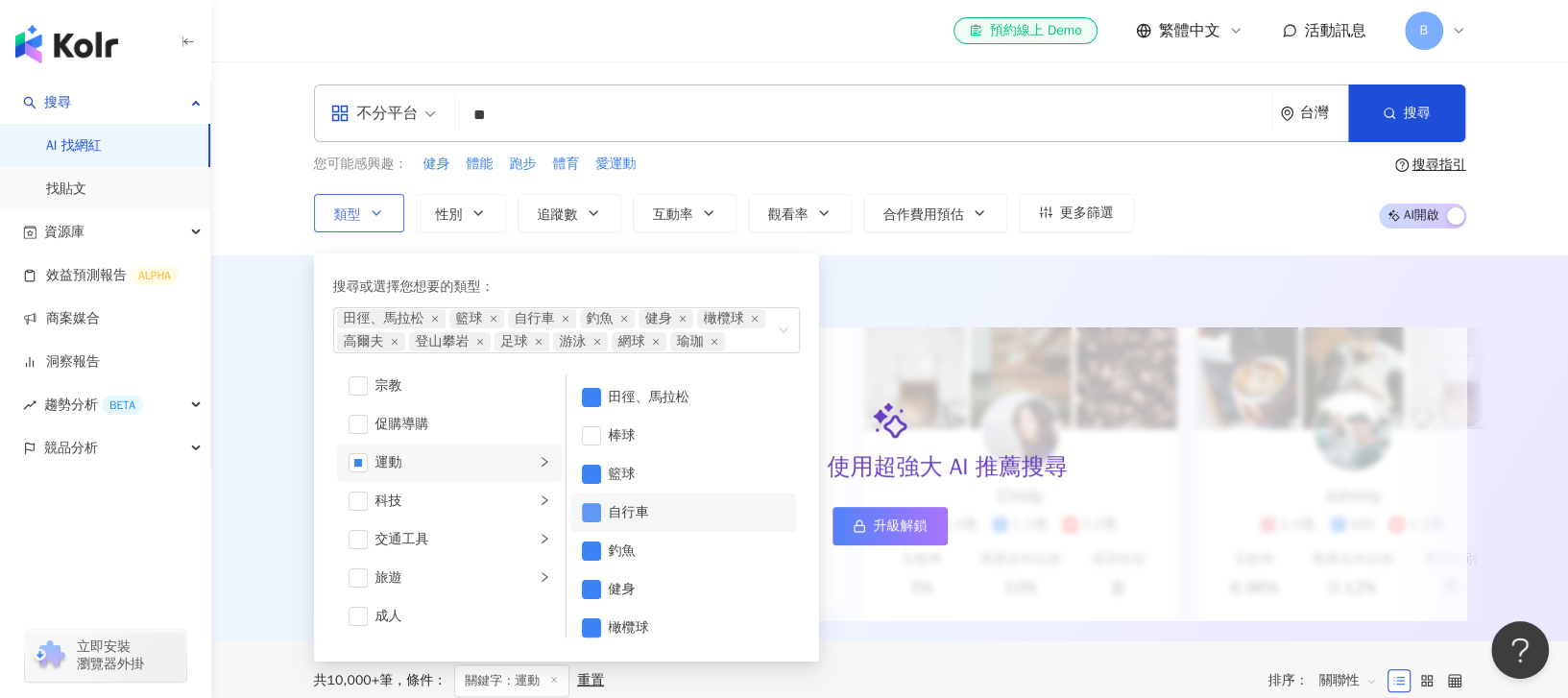 click at bounding box center [591, 513] 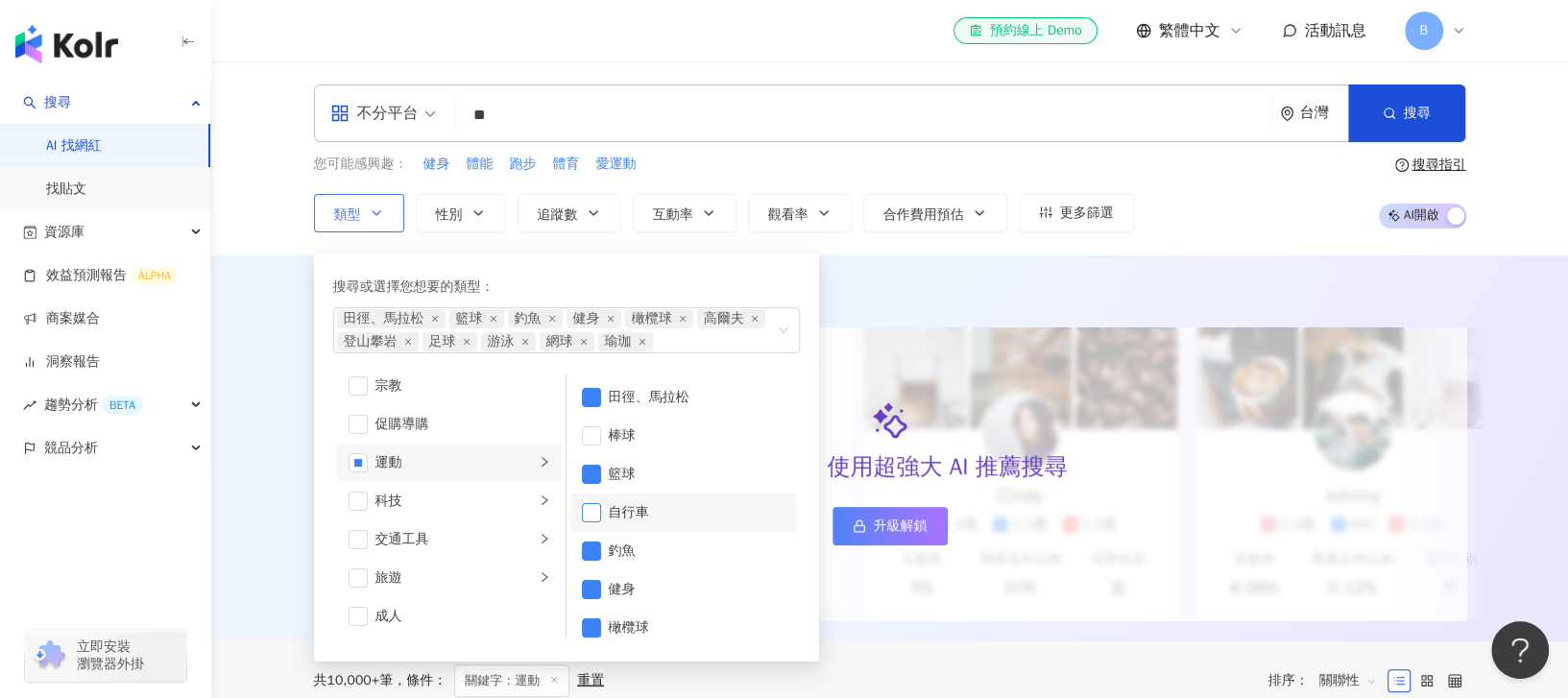 click at bounding box center (591, 513) 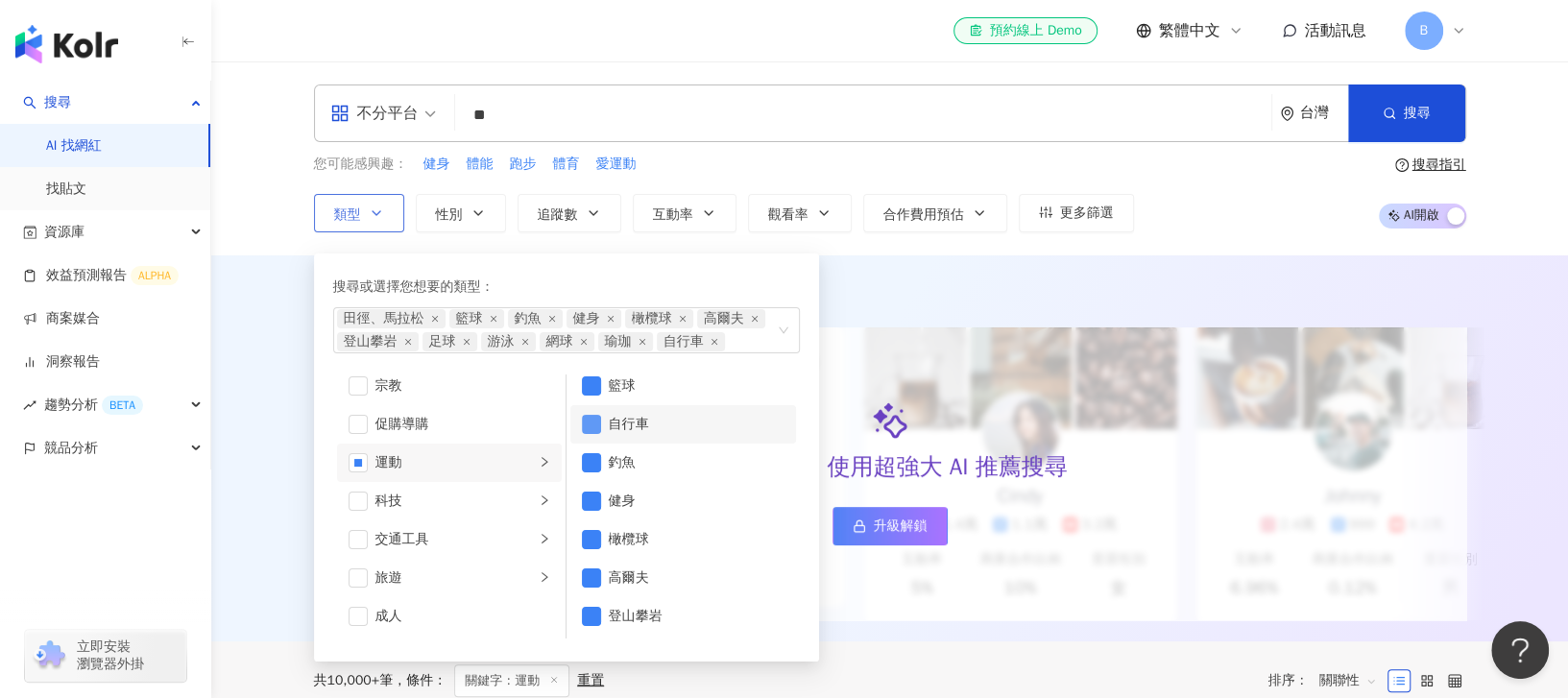 scroll, scrollTop: 128, scrollLeft: 0, axis: vertical 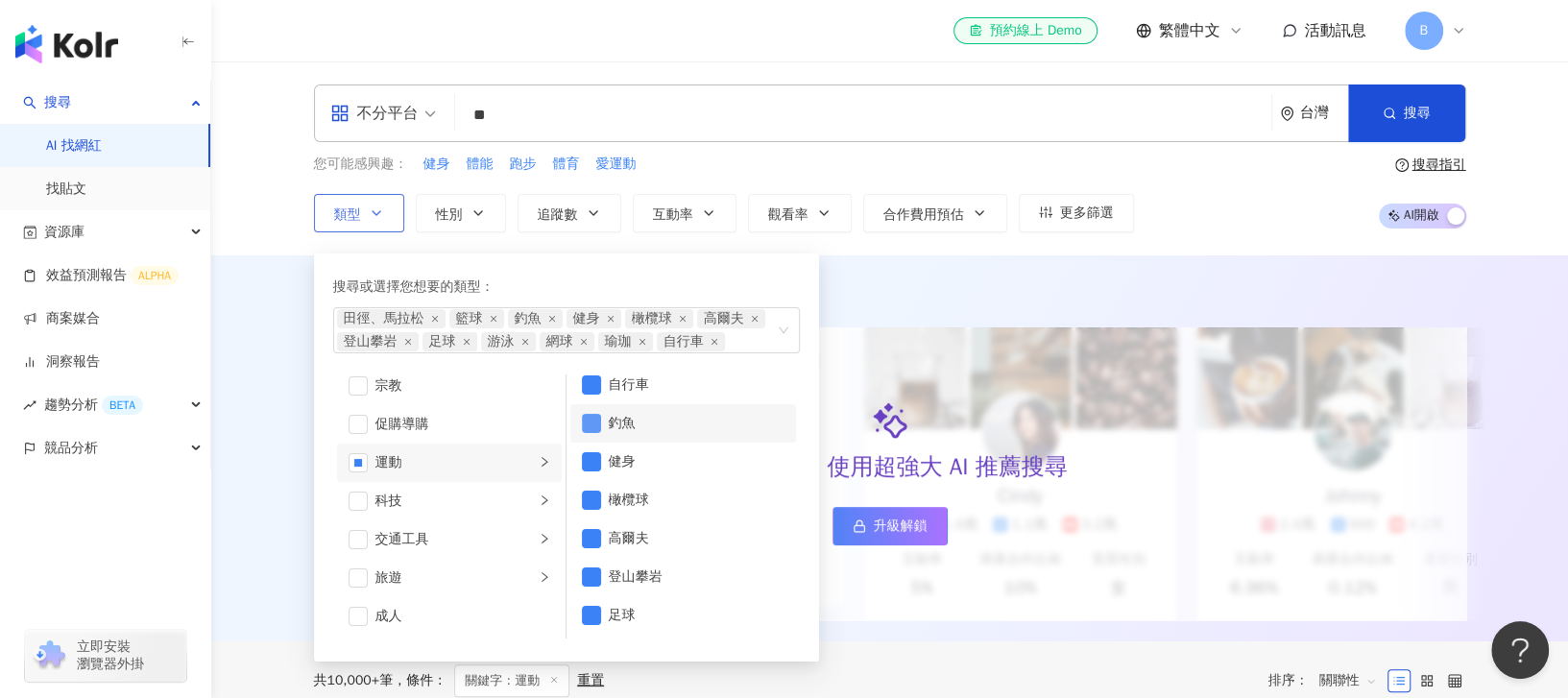 click at bounding box center (591, 423) 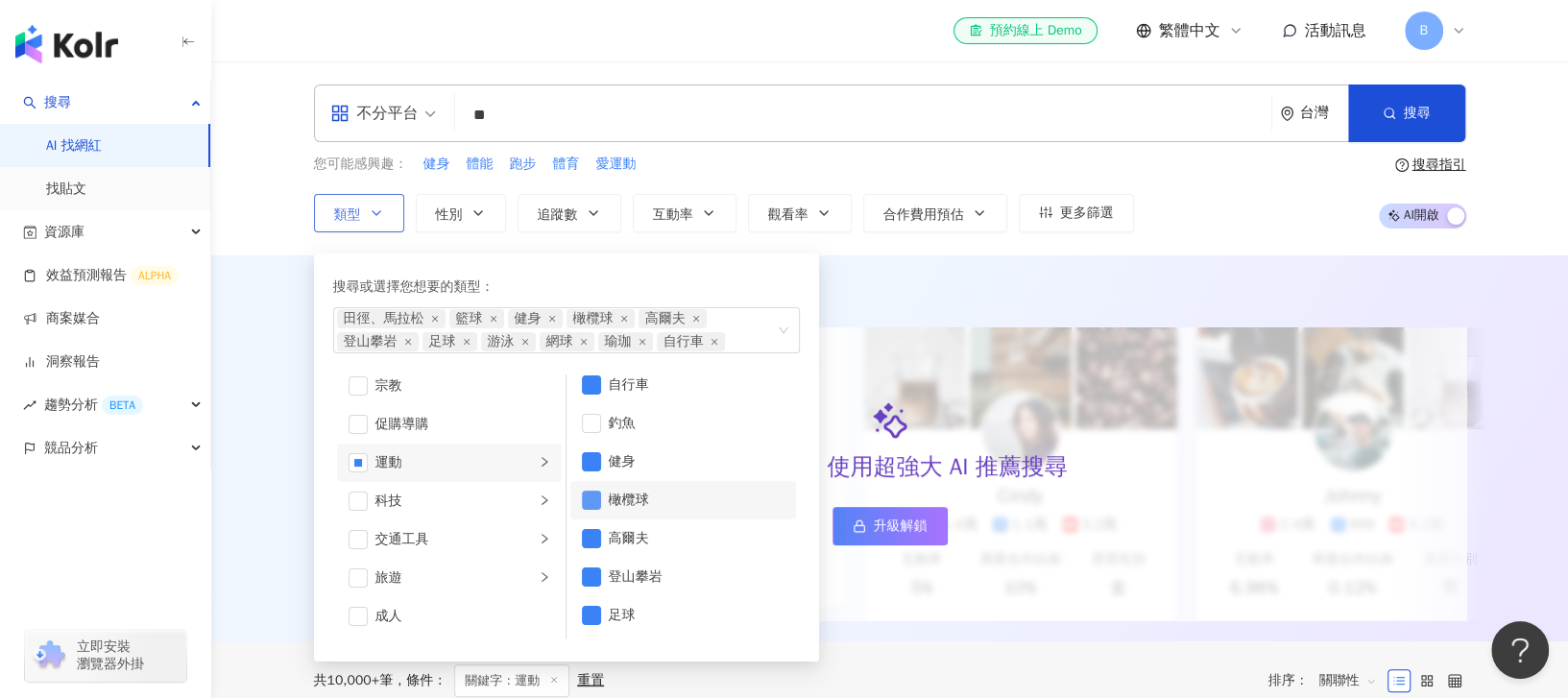 click at bounding box center [591, 500] 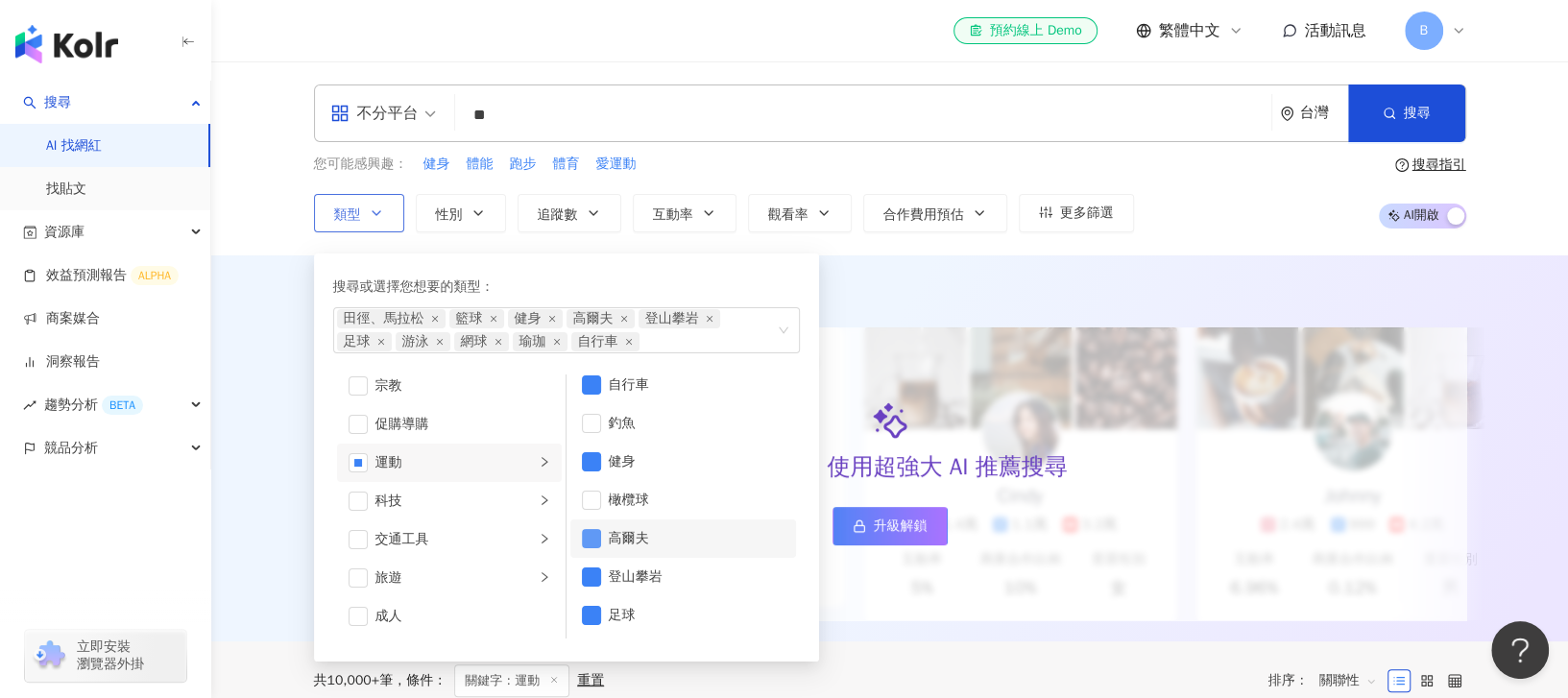 click at bounding box center [591, 539] 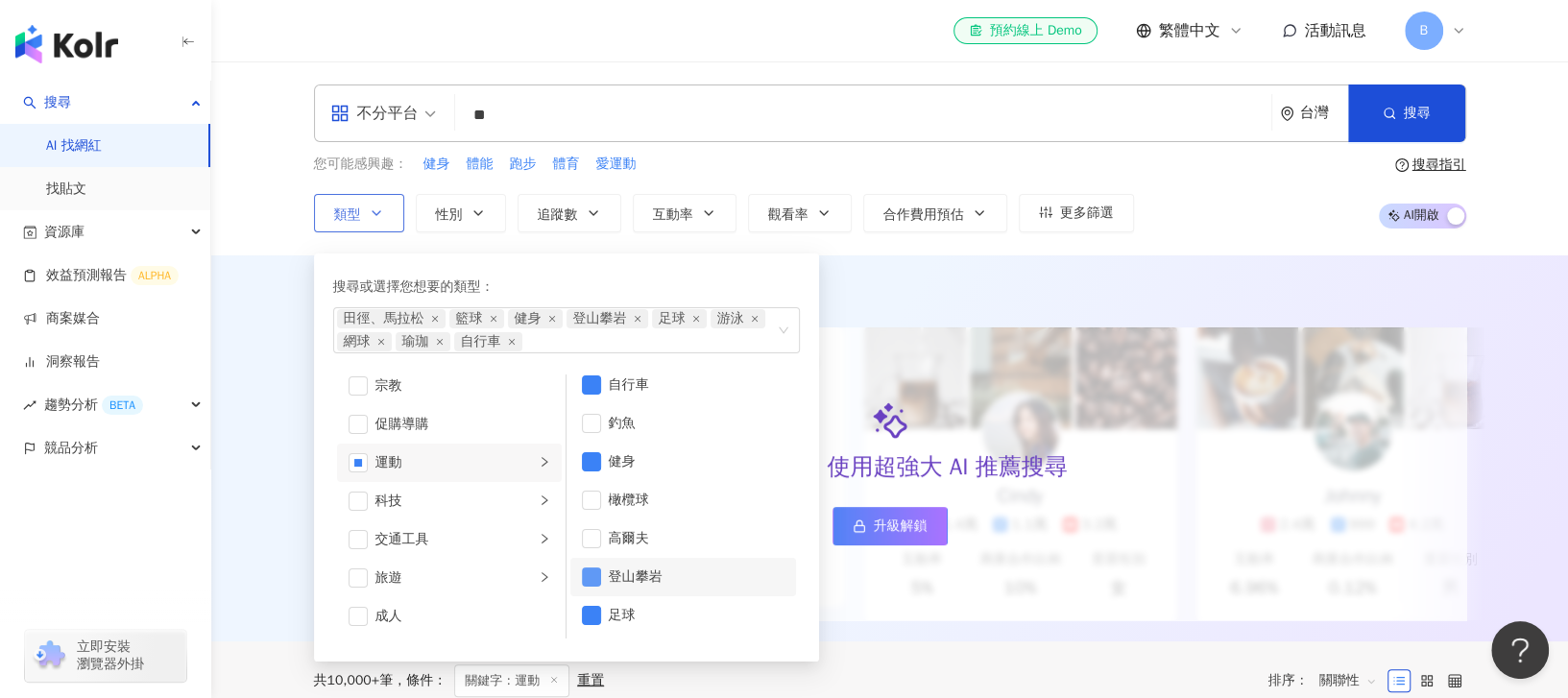 click at bounding box center [591, 577] 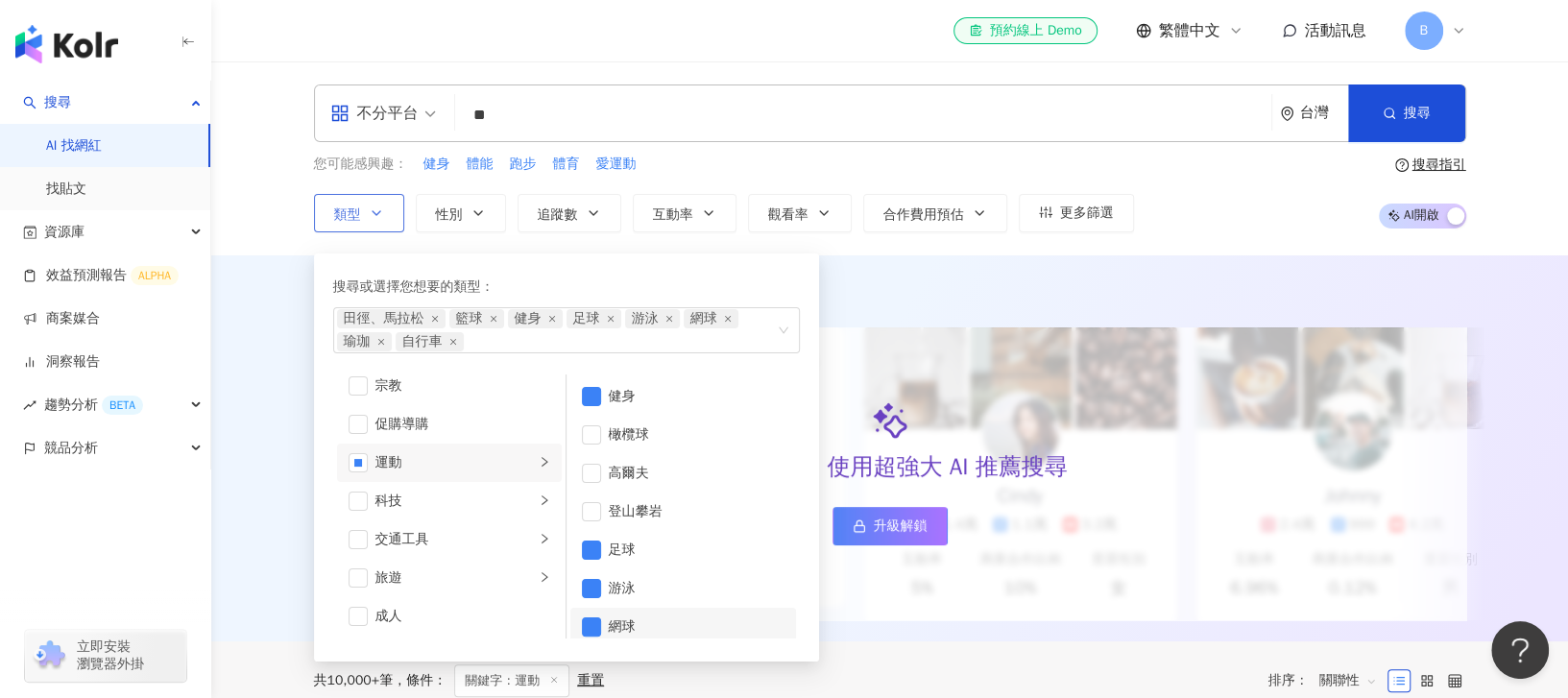 scroll, scrollTop: 242, scrollLeft: 0, axis: vertical 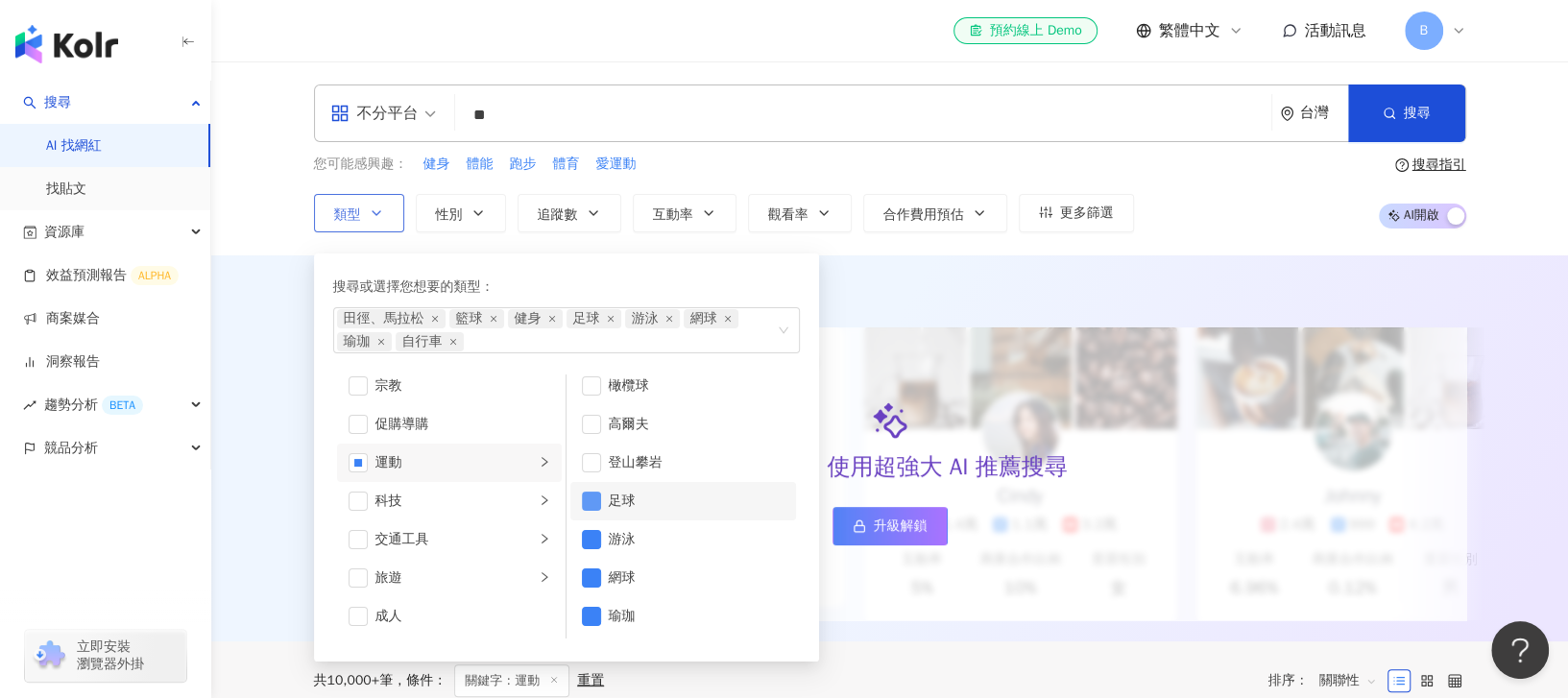 click at bounding box center [591, 501] 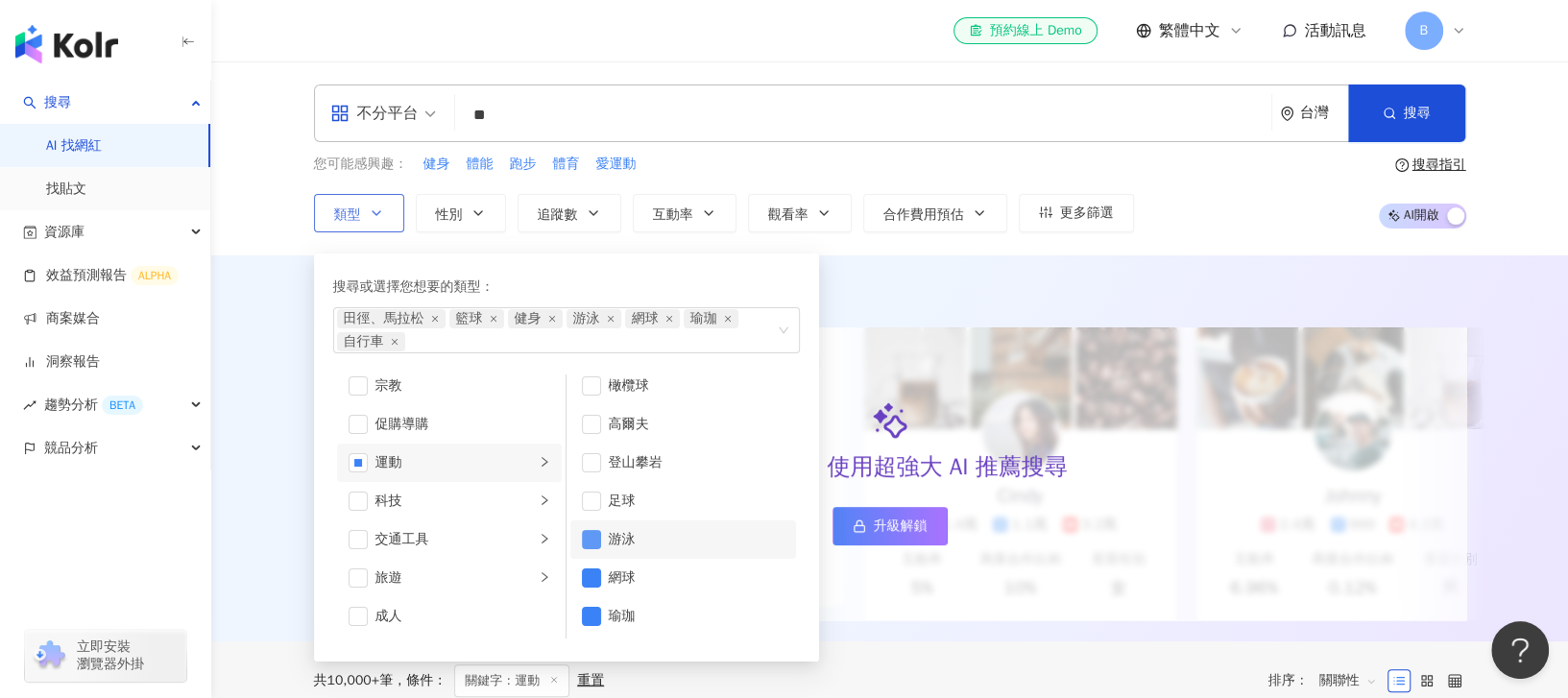 click at bounding box center [591, 540] 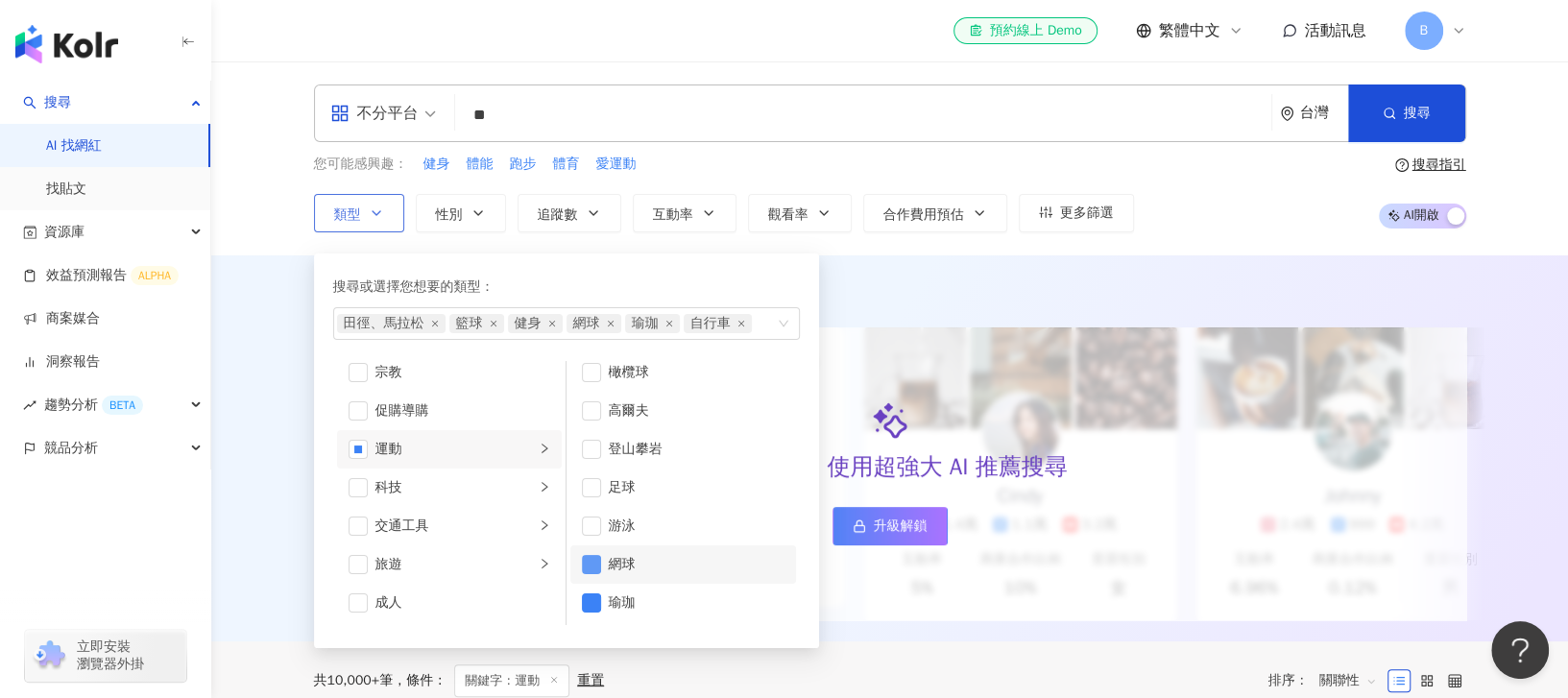 click at bounding box center (591, 565) 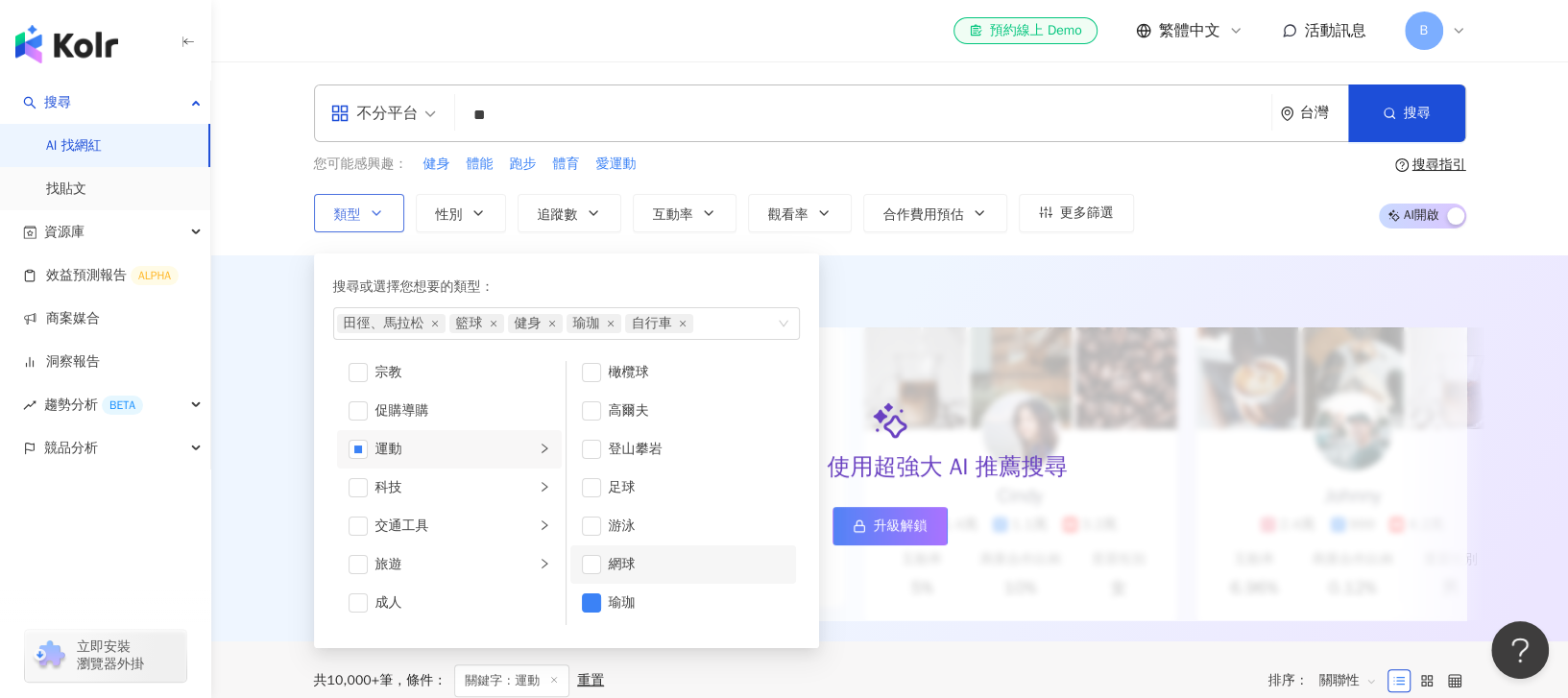 scroll, scrollTop: 128, scrollLeft: 0, axis: vertical 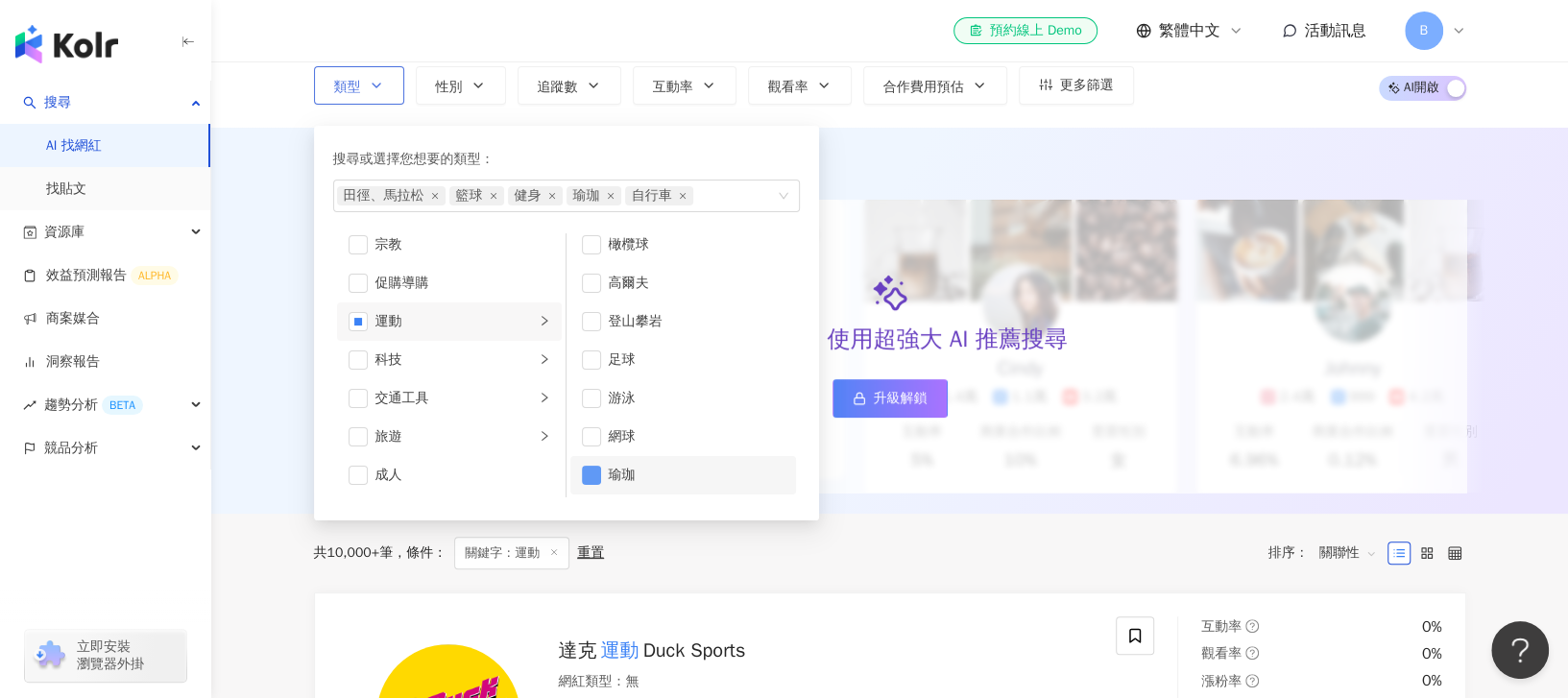click at bounding box center [591, 475] 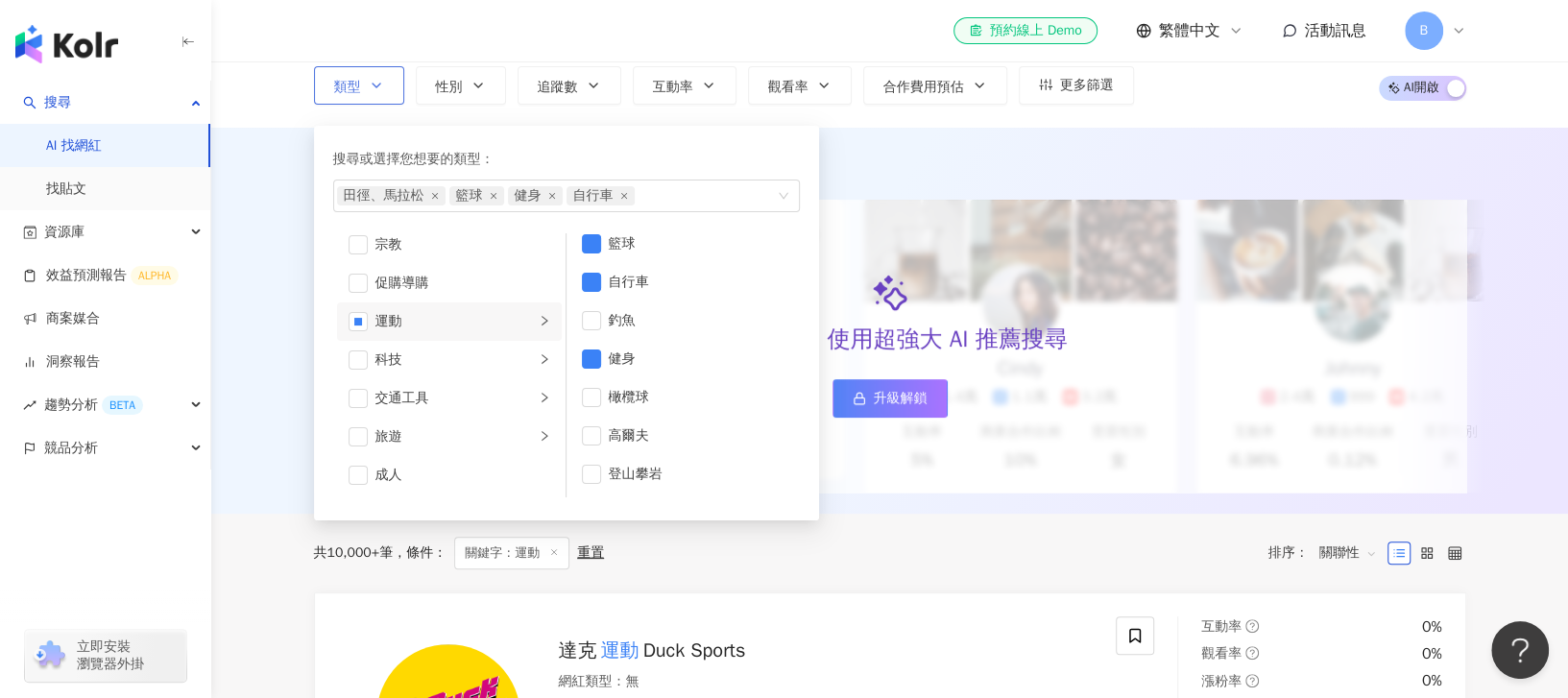 scroll, scrollTop: 0, scrollLeft: 0, axis: both 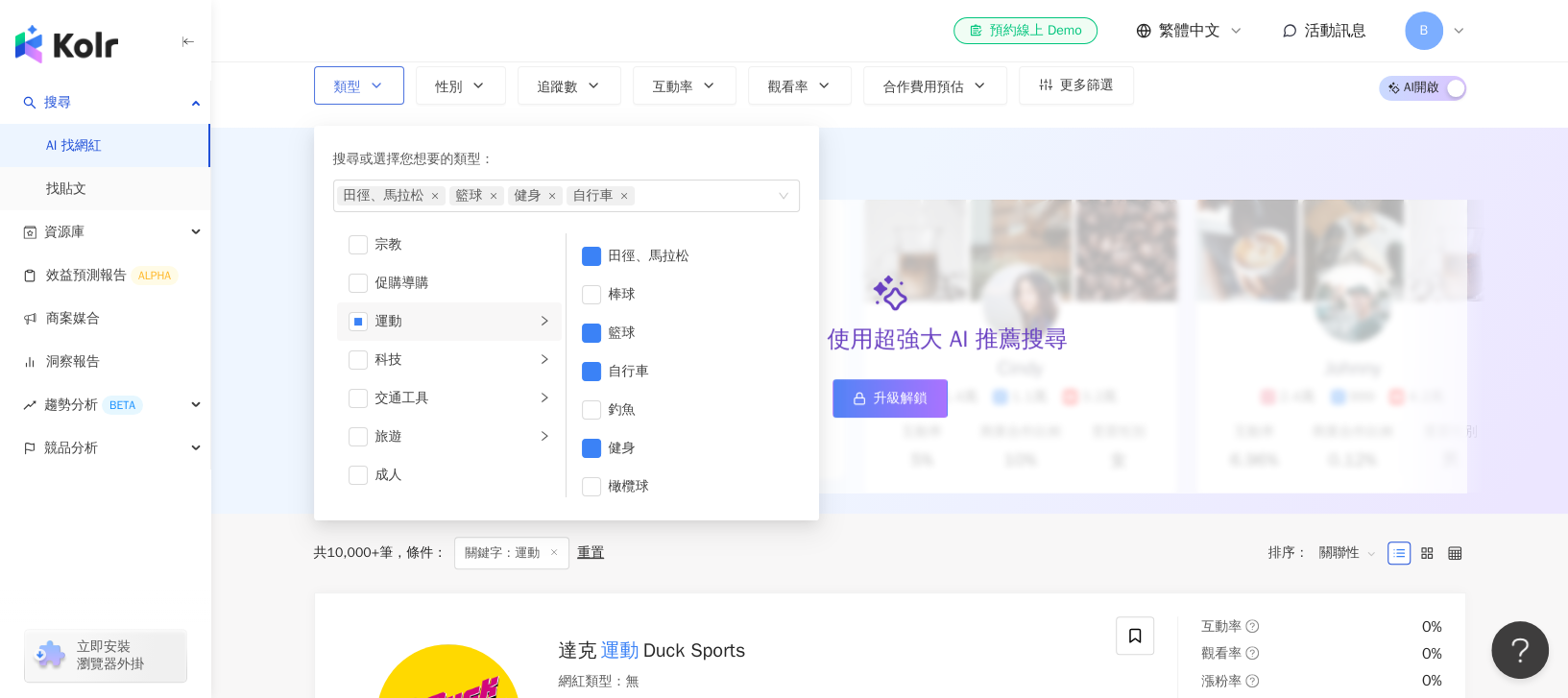 click on "搜尋或選擇您想要的類型： 田徑、馬拉松 籃球 健身 自行車   藝術與娛樂 美妝時尚 氣候和環境 日常話題 教育與學習 家庭 財經 美食 命理占卜 遊戲 法政社會 生活風格 影視娛樂 醫療與健康 寵物 攝影 感情 宗教 促購導購 運動 科技 交通工具 旅遊 成人 田徑、馬拉松 棒球 籃球 自行車 釣魚 健身 橄欖球 高爾夫 登山攀岩 足球 游泳 網球 瑜珈" at bounding box center (567, 323) 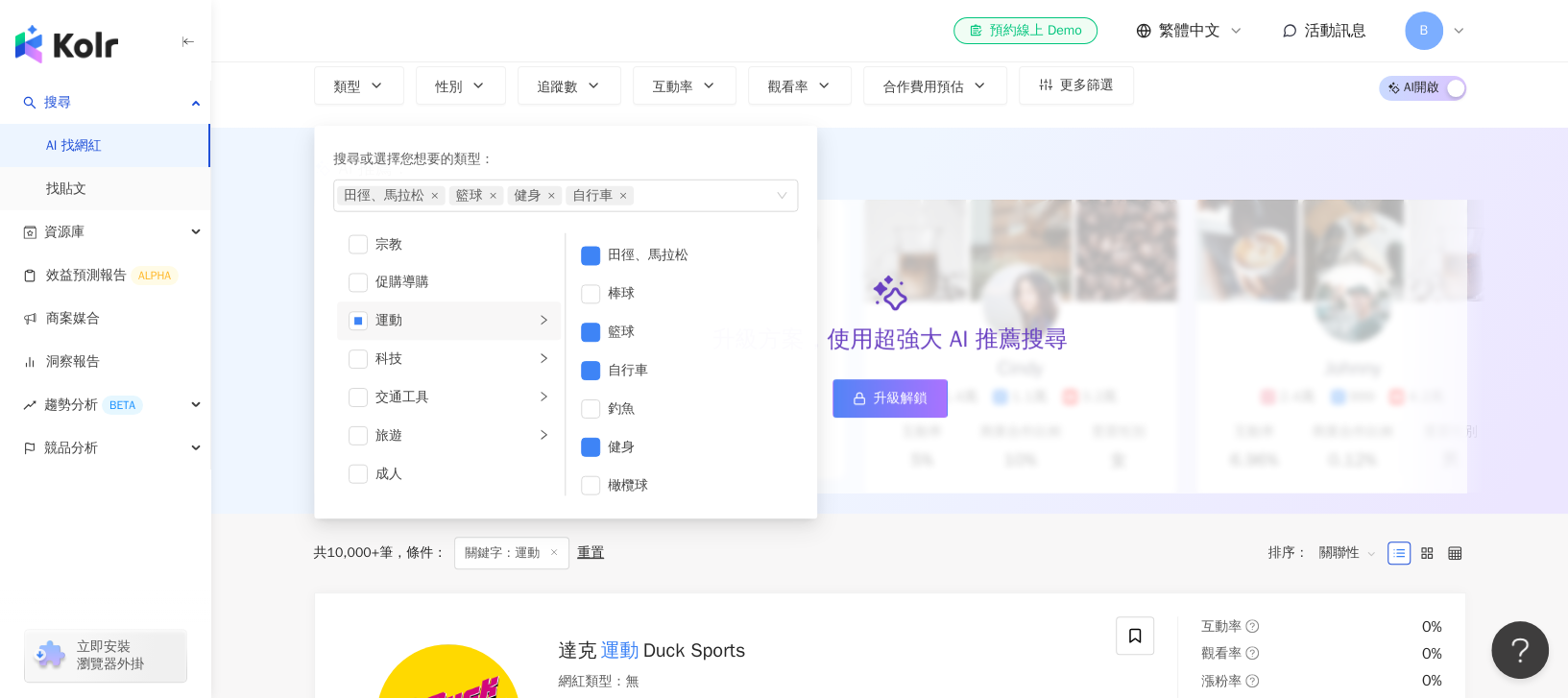 click on "共  10,000+  筆 條件 ： 關鍵字：運動 重置 排序： 關聯性" at bounding box center [890, 553] 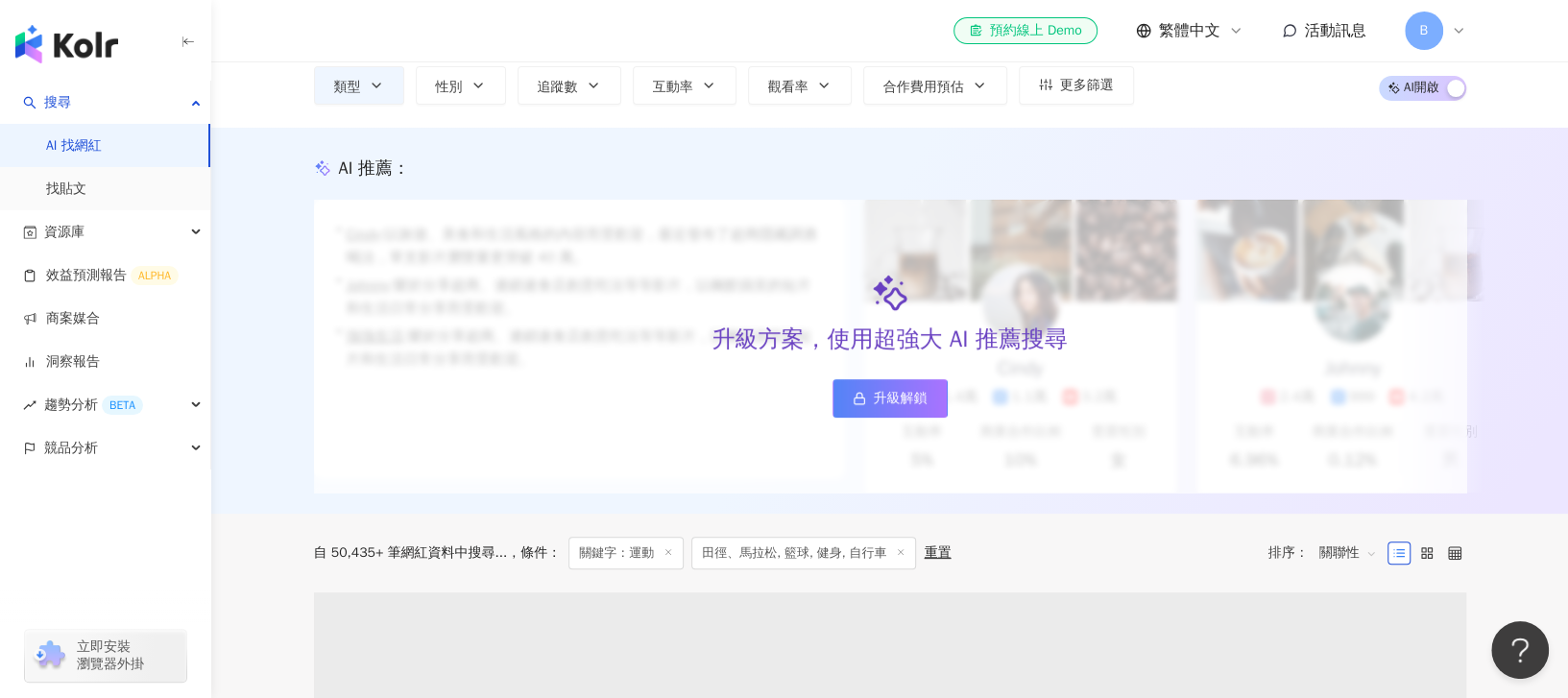 scroll, scrollTop: 0, scrollLeft: 0, axis: both 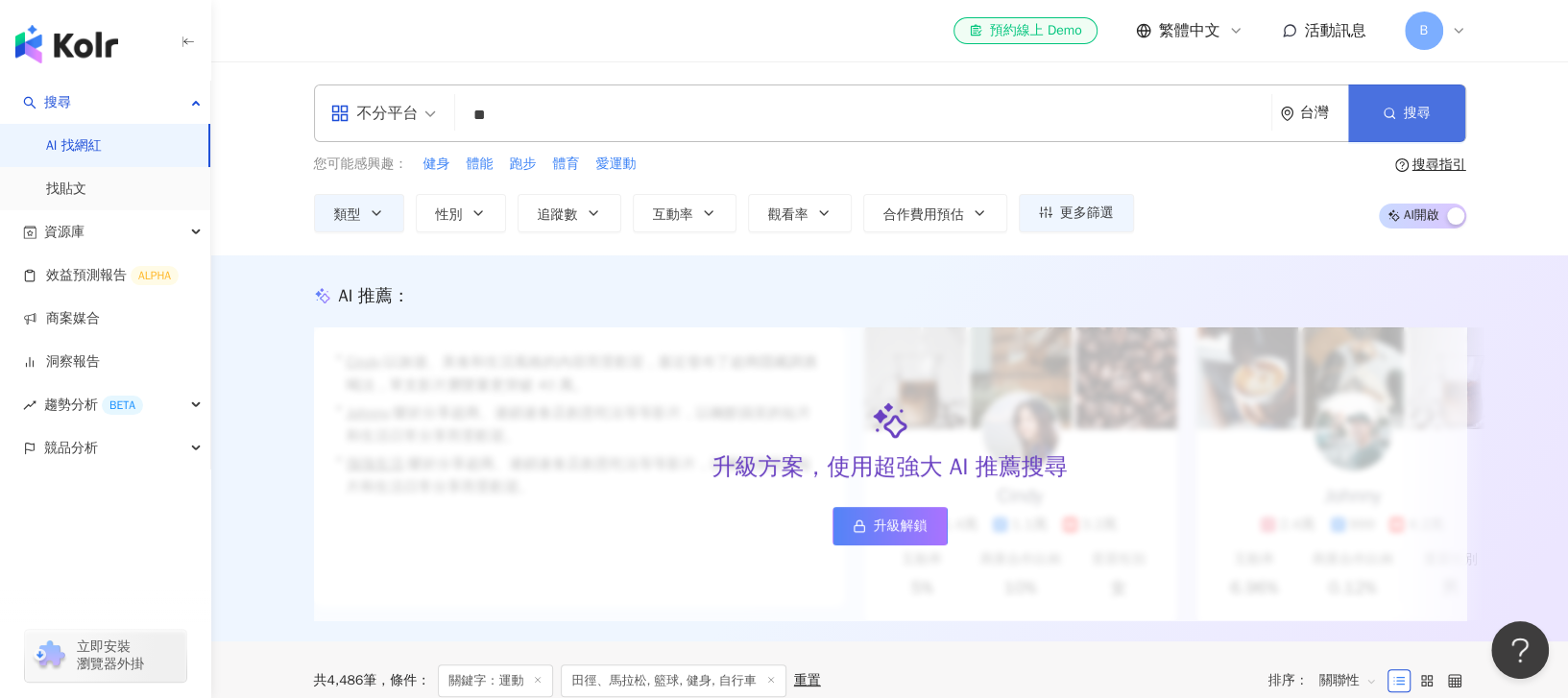 click on "搜尋" at bounding box center (1407, 113) 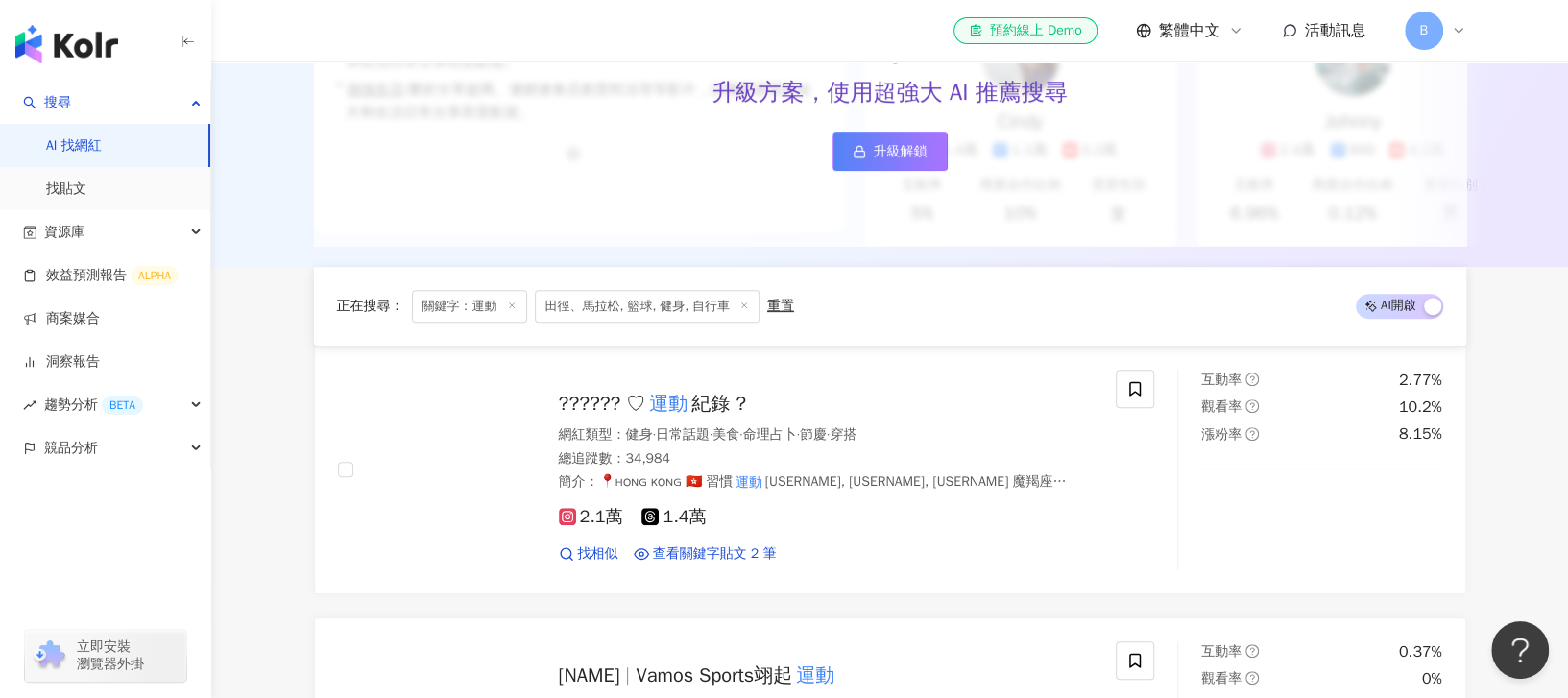 scroll, scrollTop: 255, scrollLeft: 0, axis: vertical 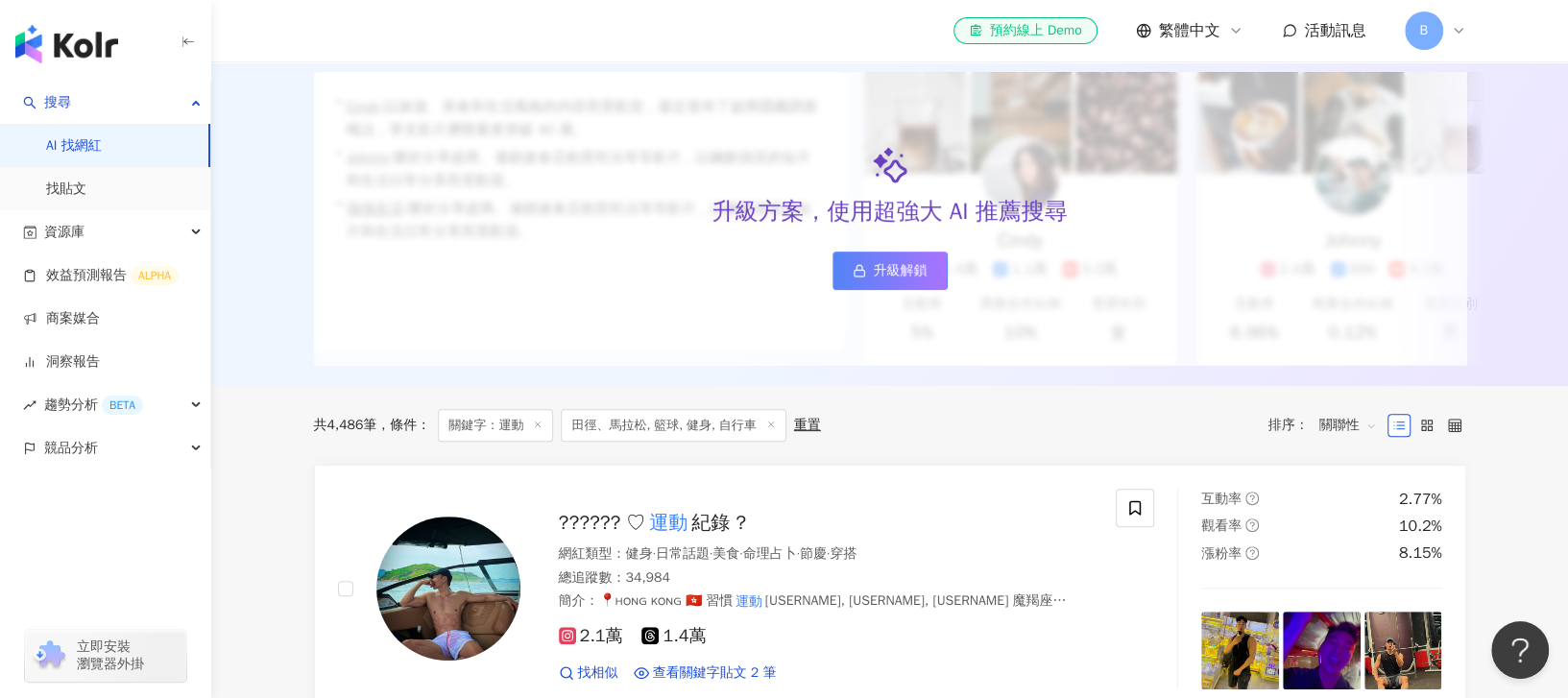 click 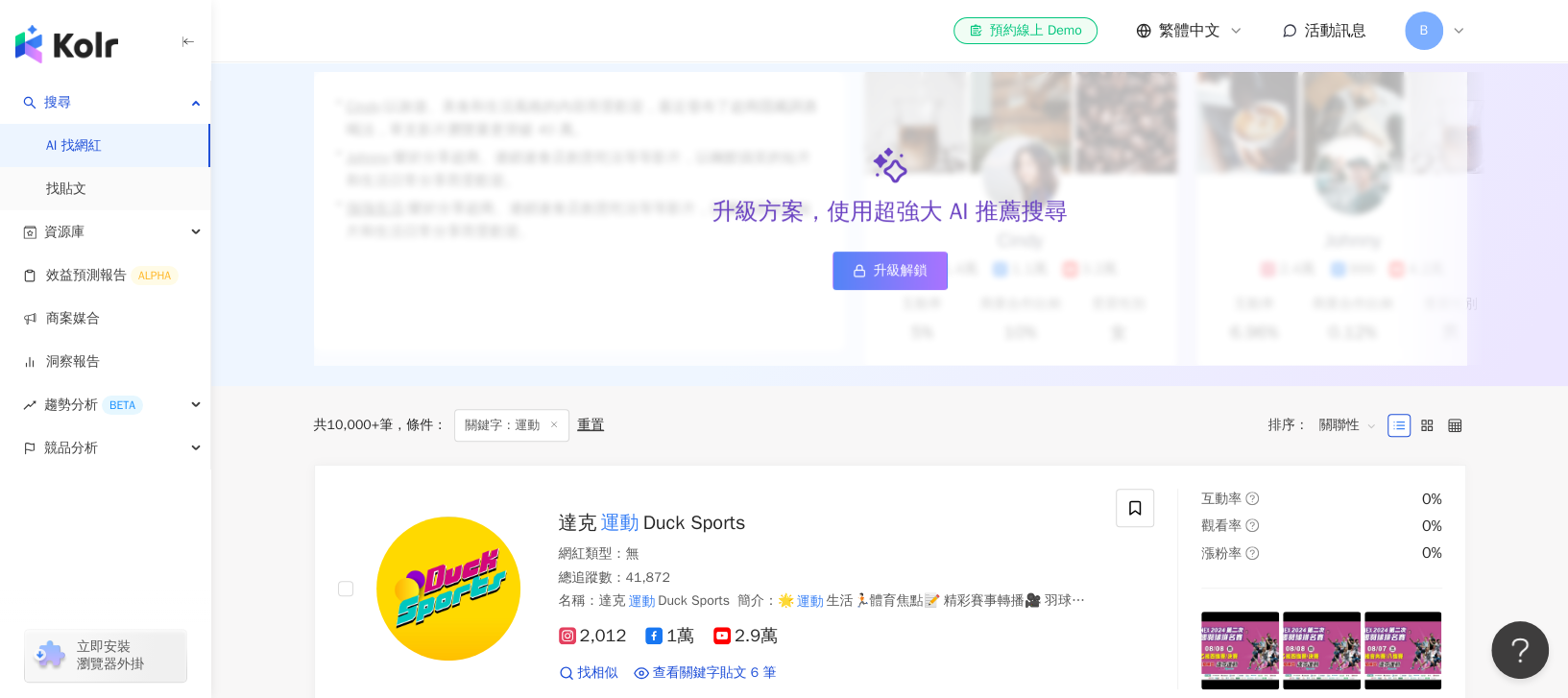 scroll, scrollTop: 0, scrollLeft: 0, axis: both 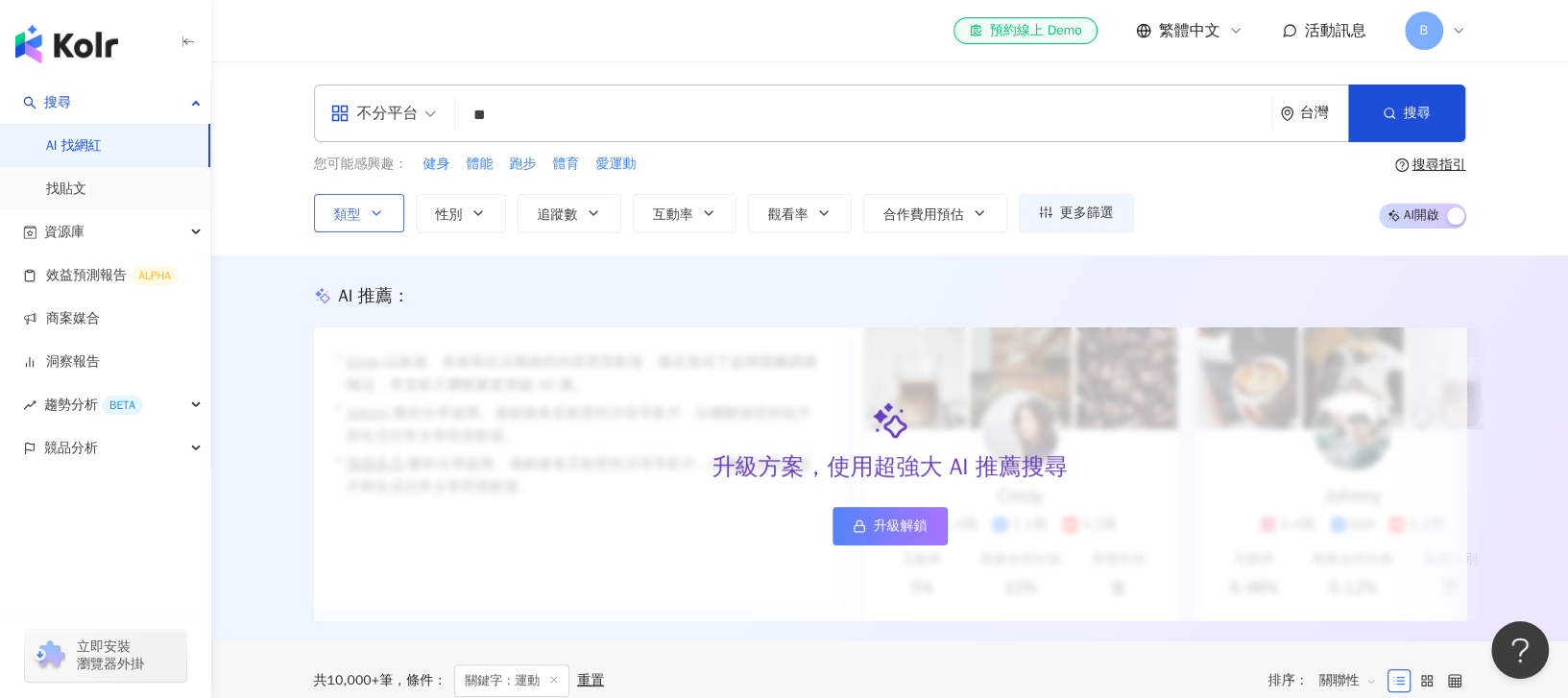 click 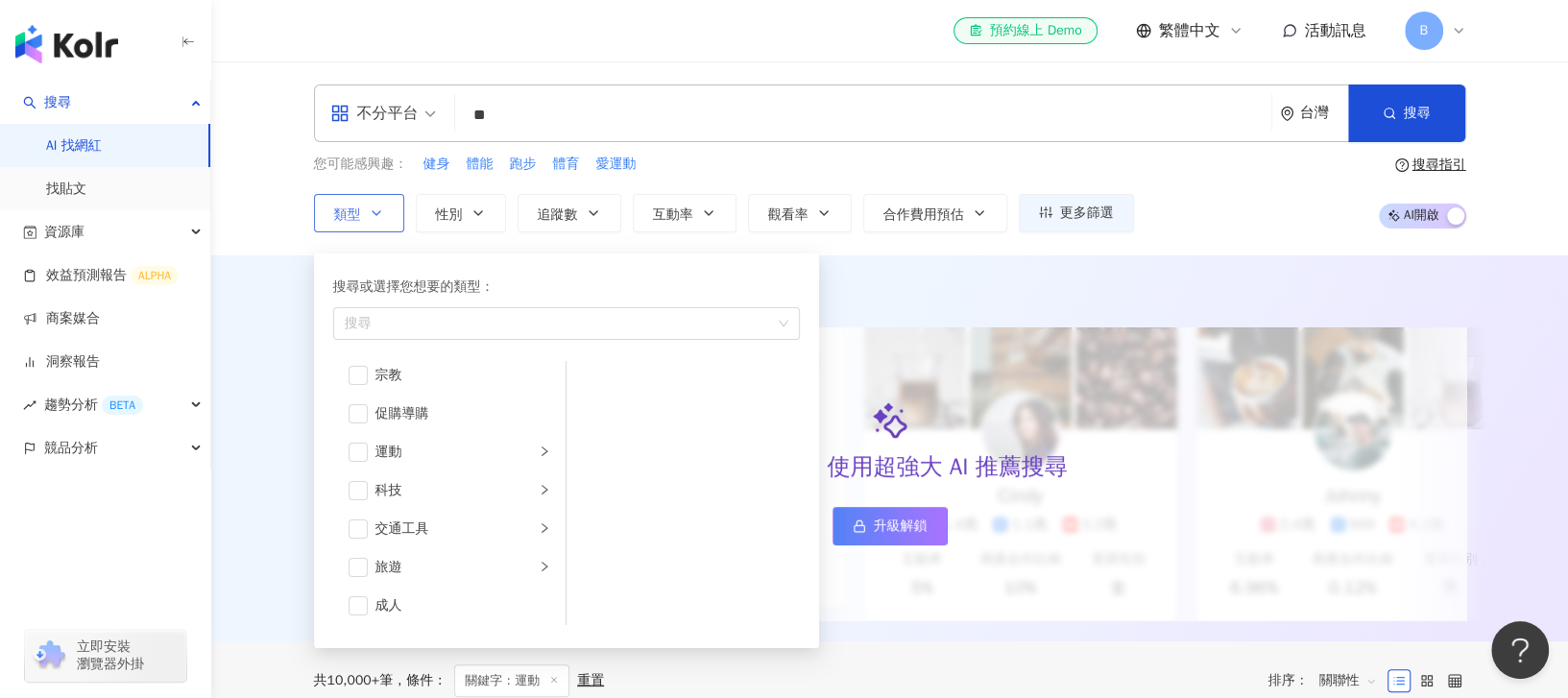 scroll, scrollTop: 664, scrollLeft: 0, axis: vertical 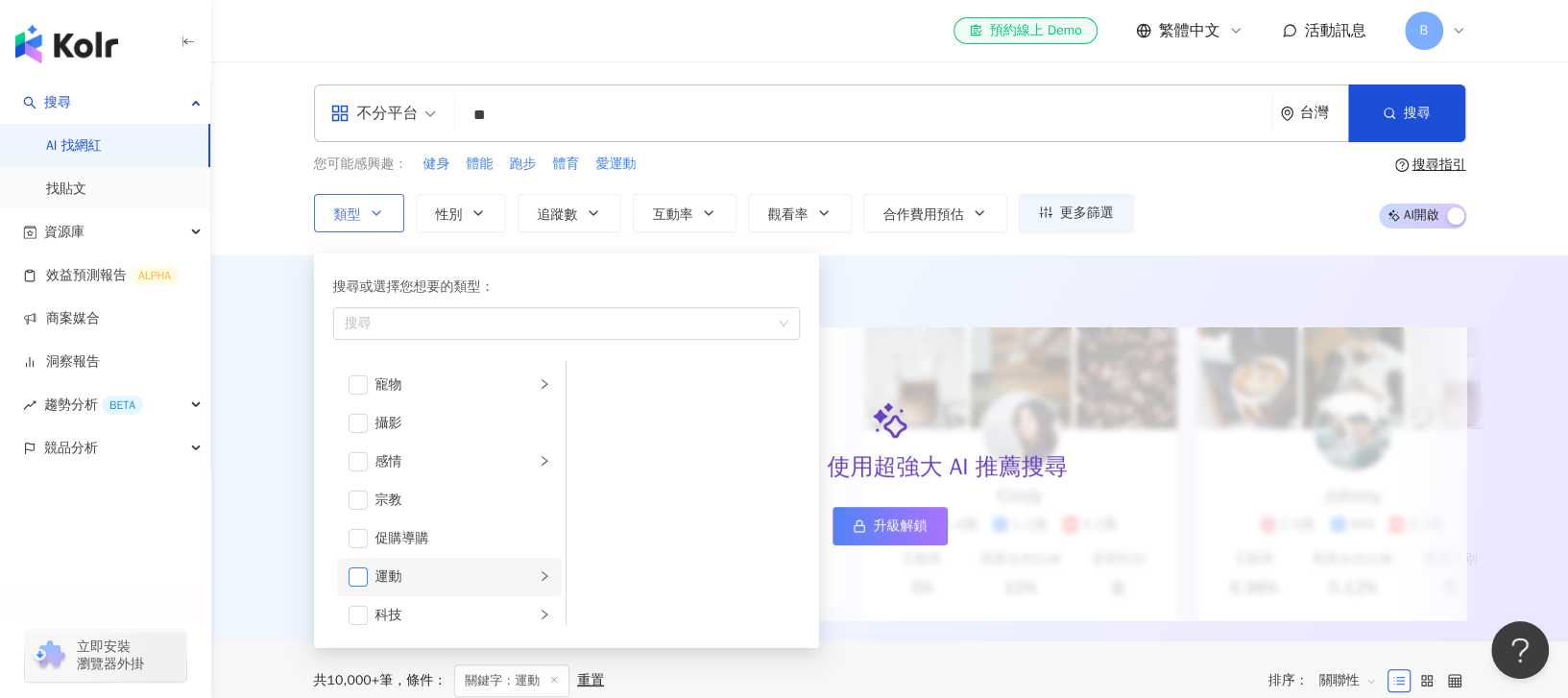 click at bounding box center [358, 577] 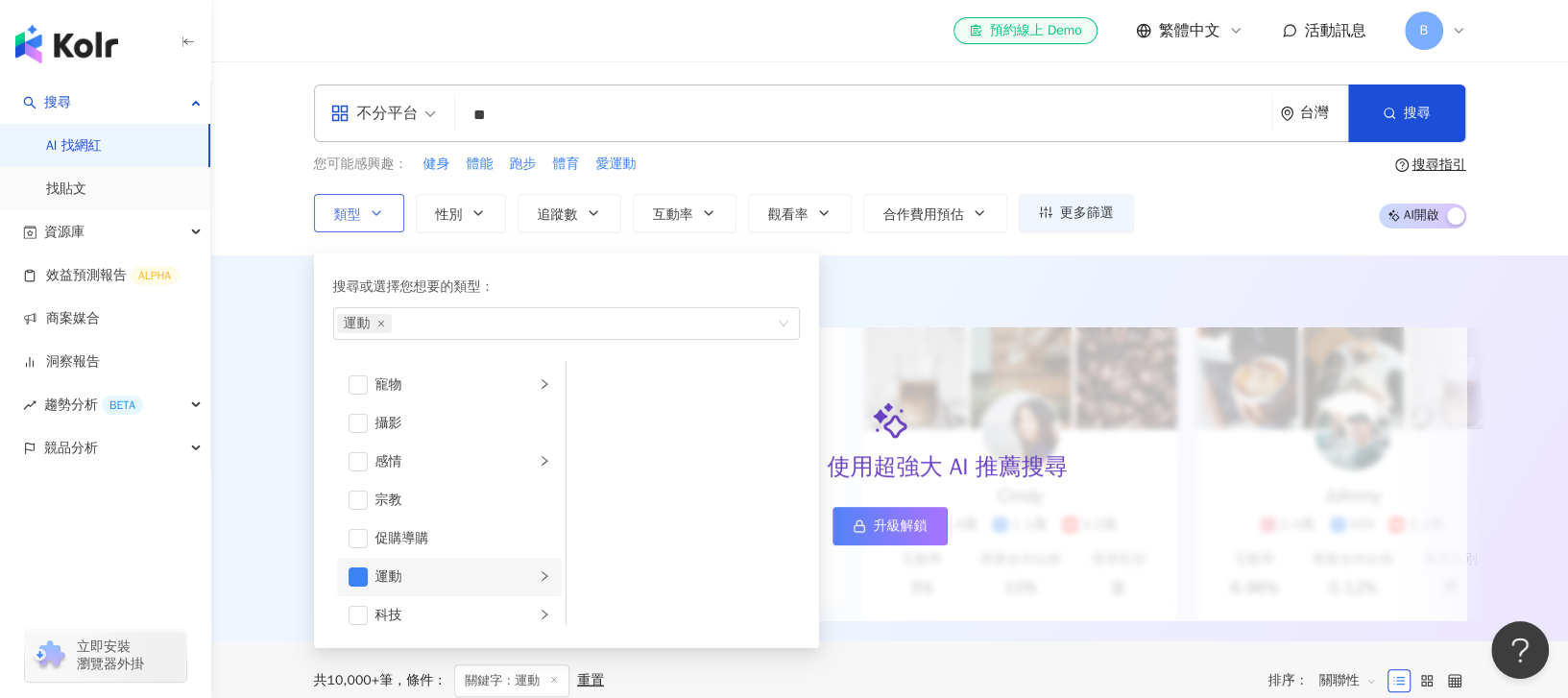 click on "運動" at bounding box center (449, 577) 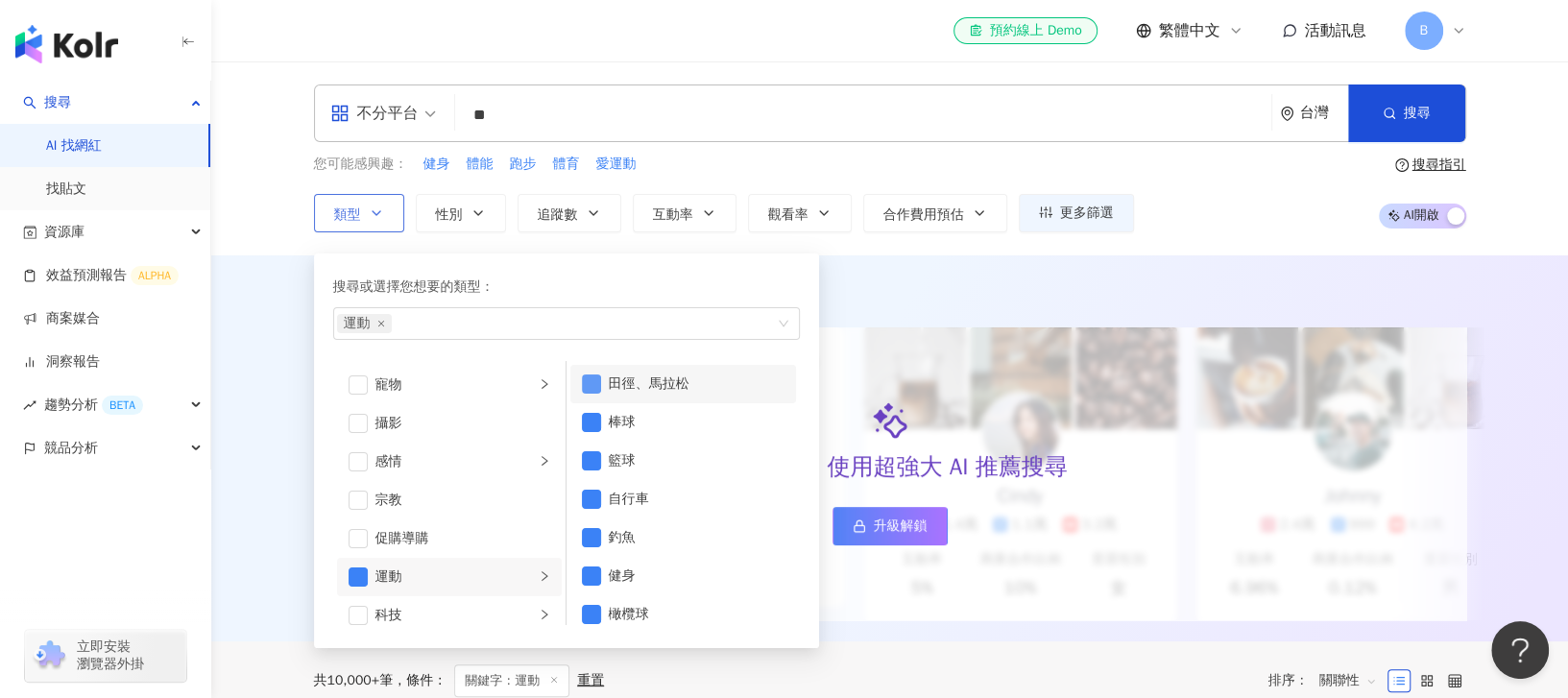 click at bounding box center [591, 384] 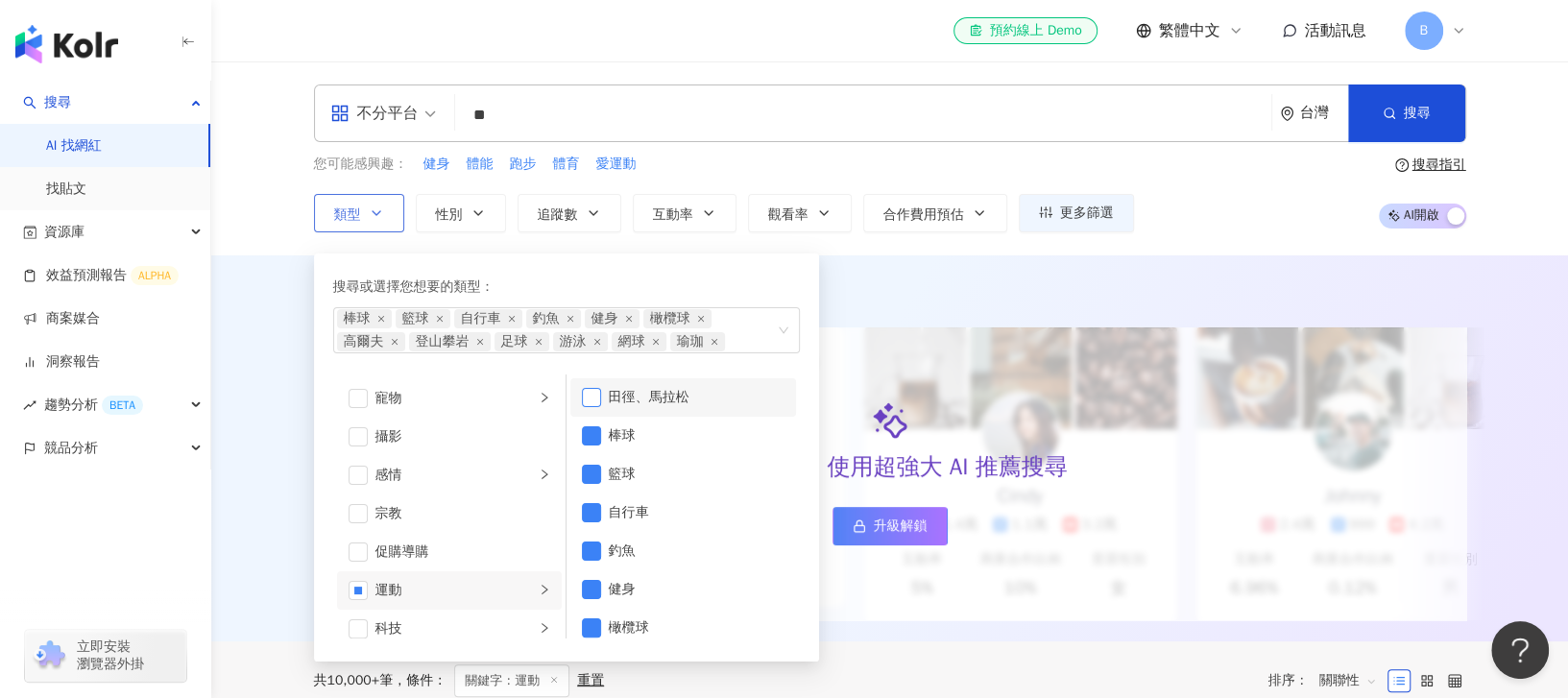 click at bounding box center [591, 397] 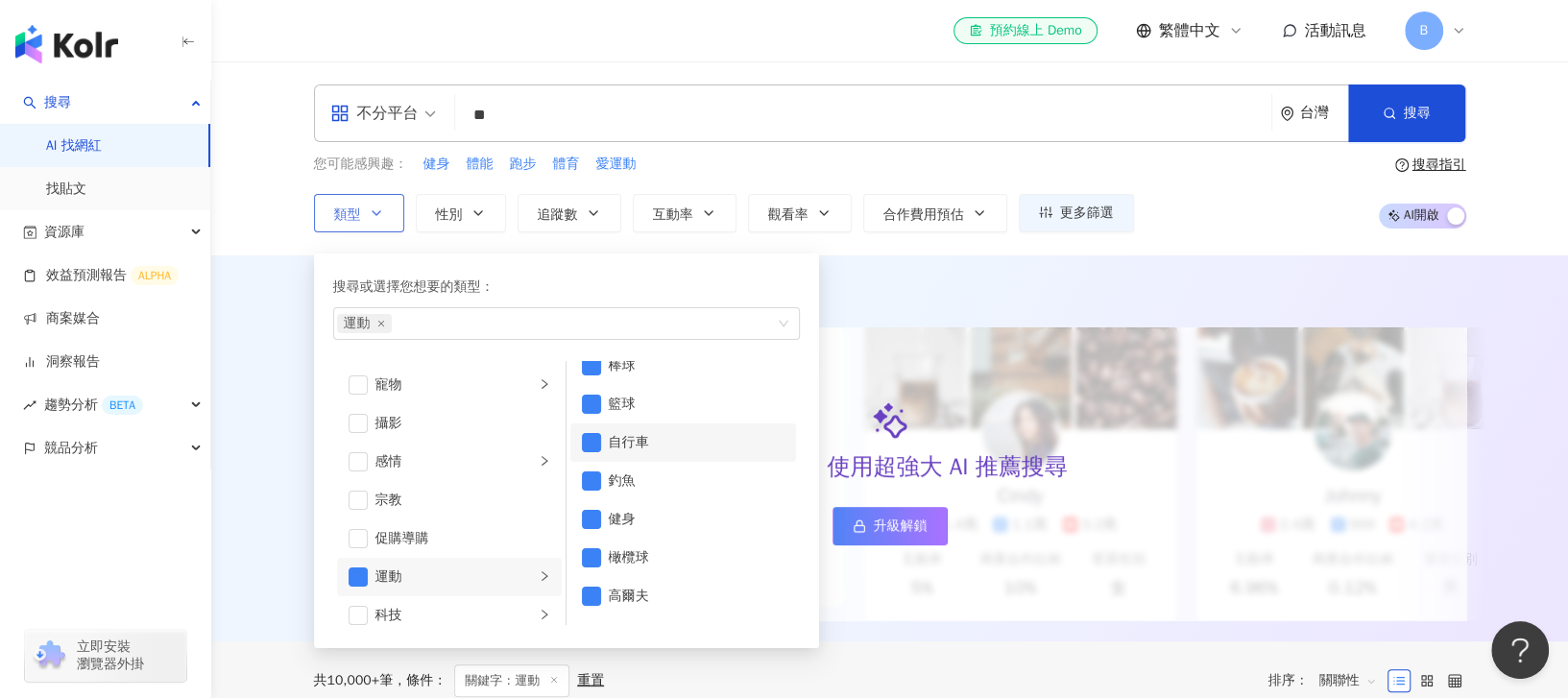 scroll, scrollTop: 0, scrollLeft: 0, axis: both 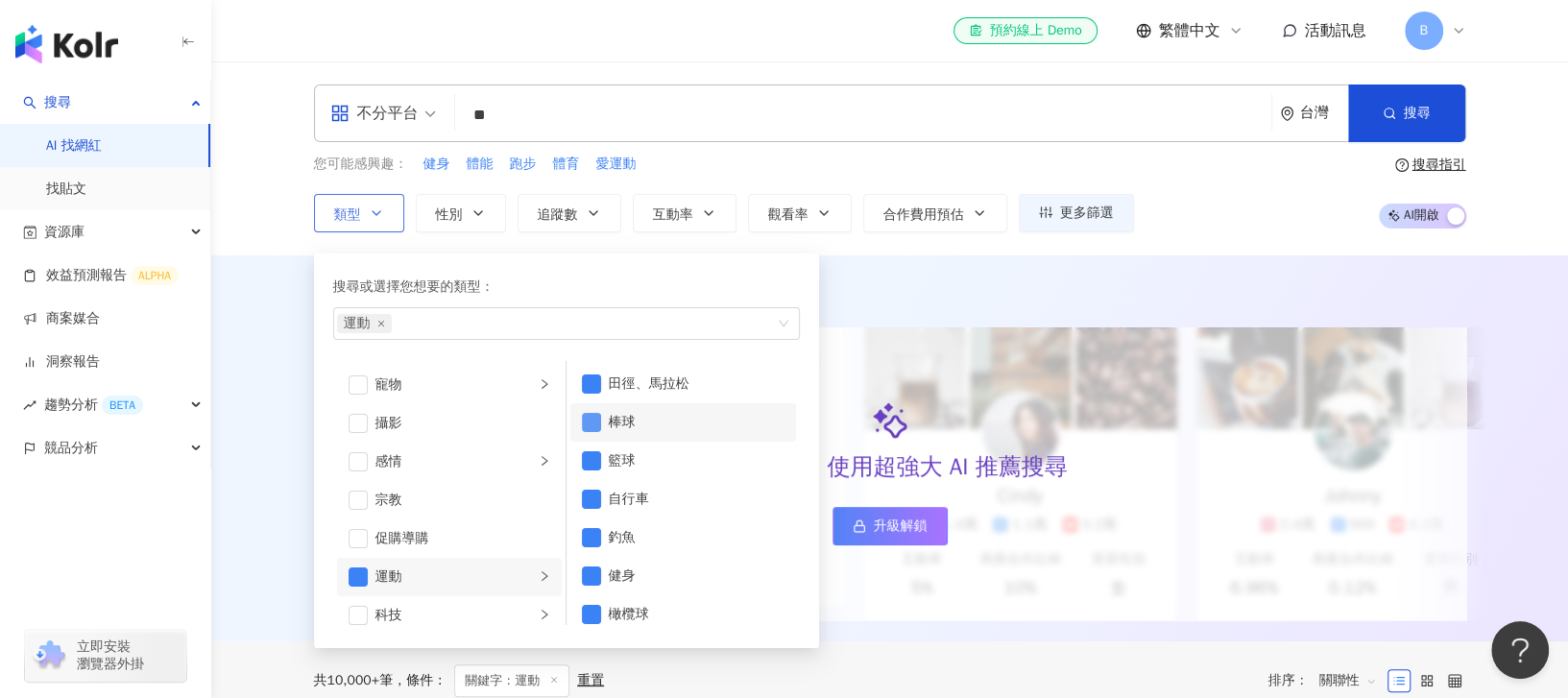 click at bounding box center (591, 422) 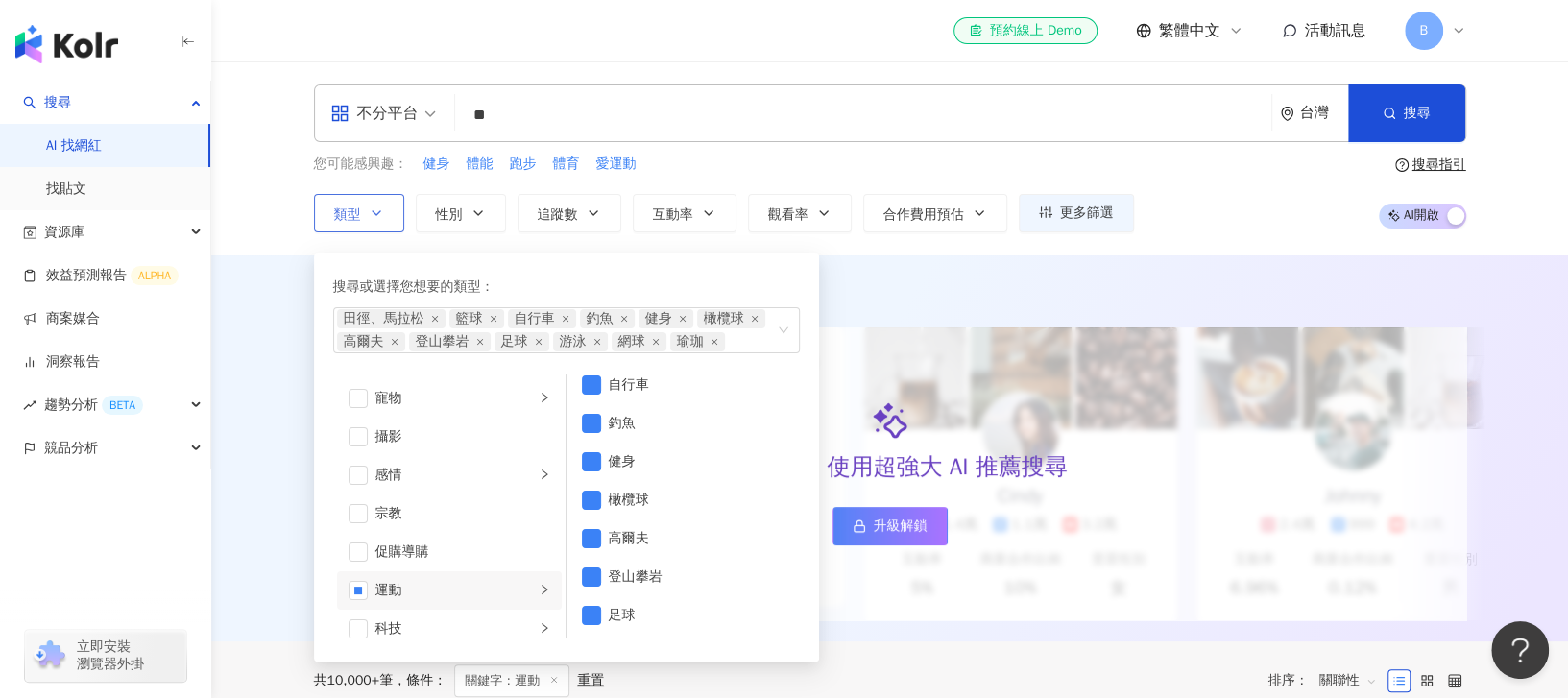scroll, scrollTop: 0, scrollLeft: 0, axis: both 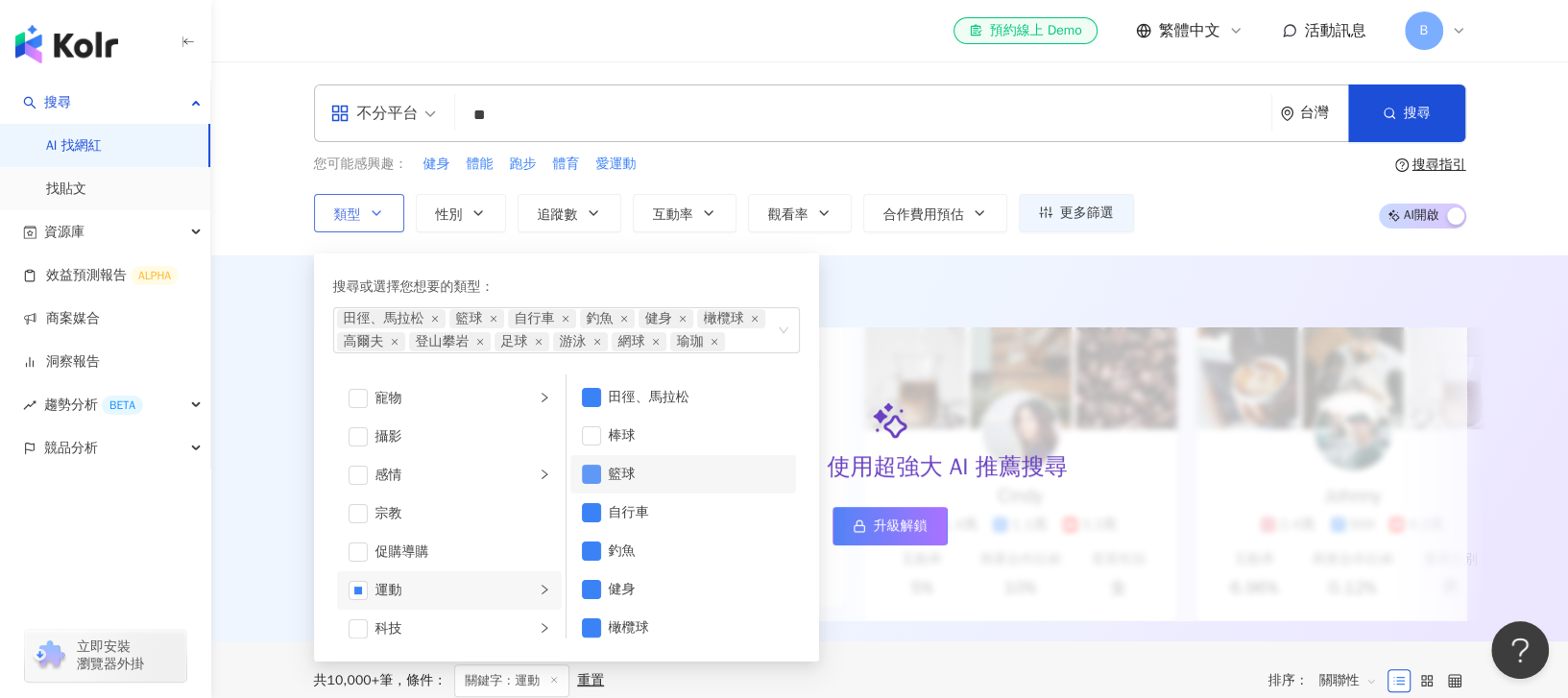 click at bounding box center [591, 474] 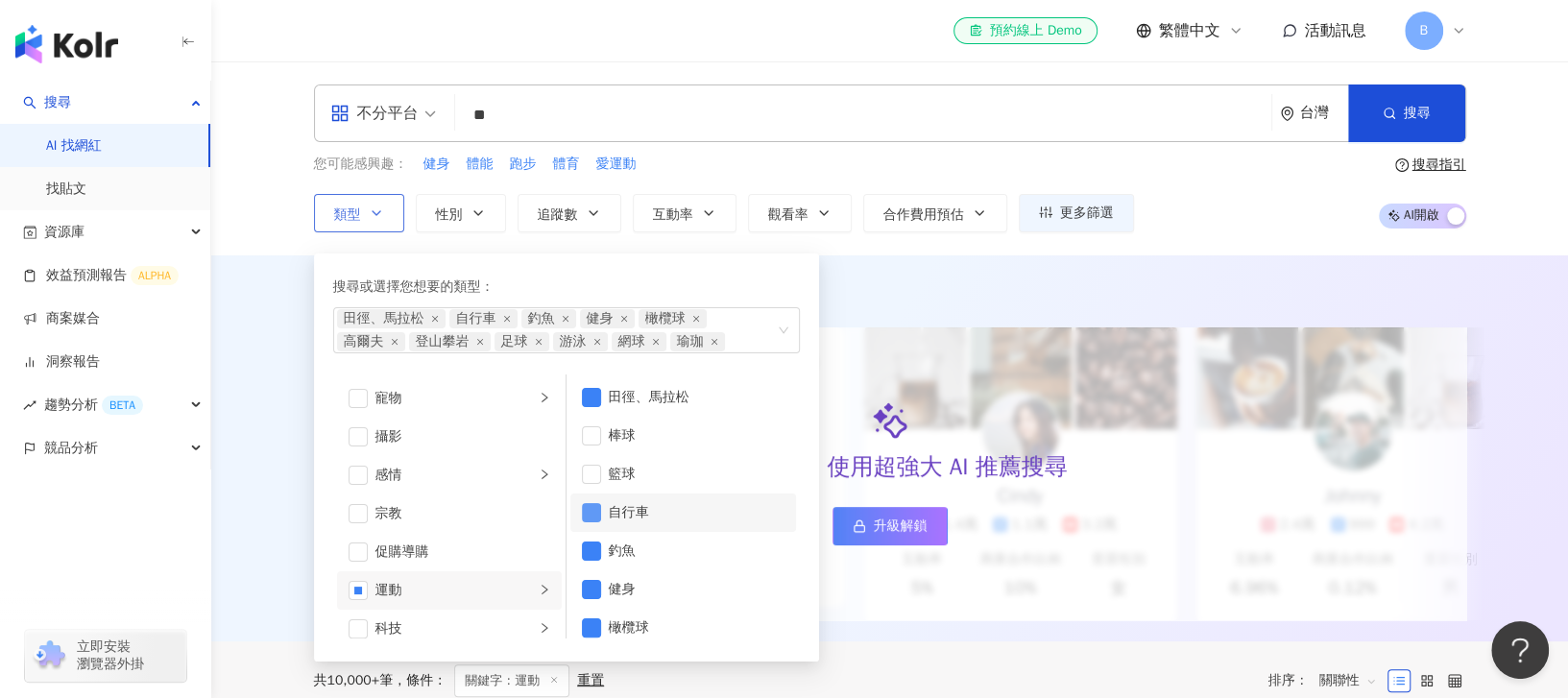 click at bounding box center [591, 513] 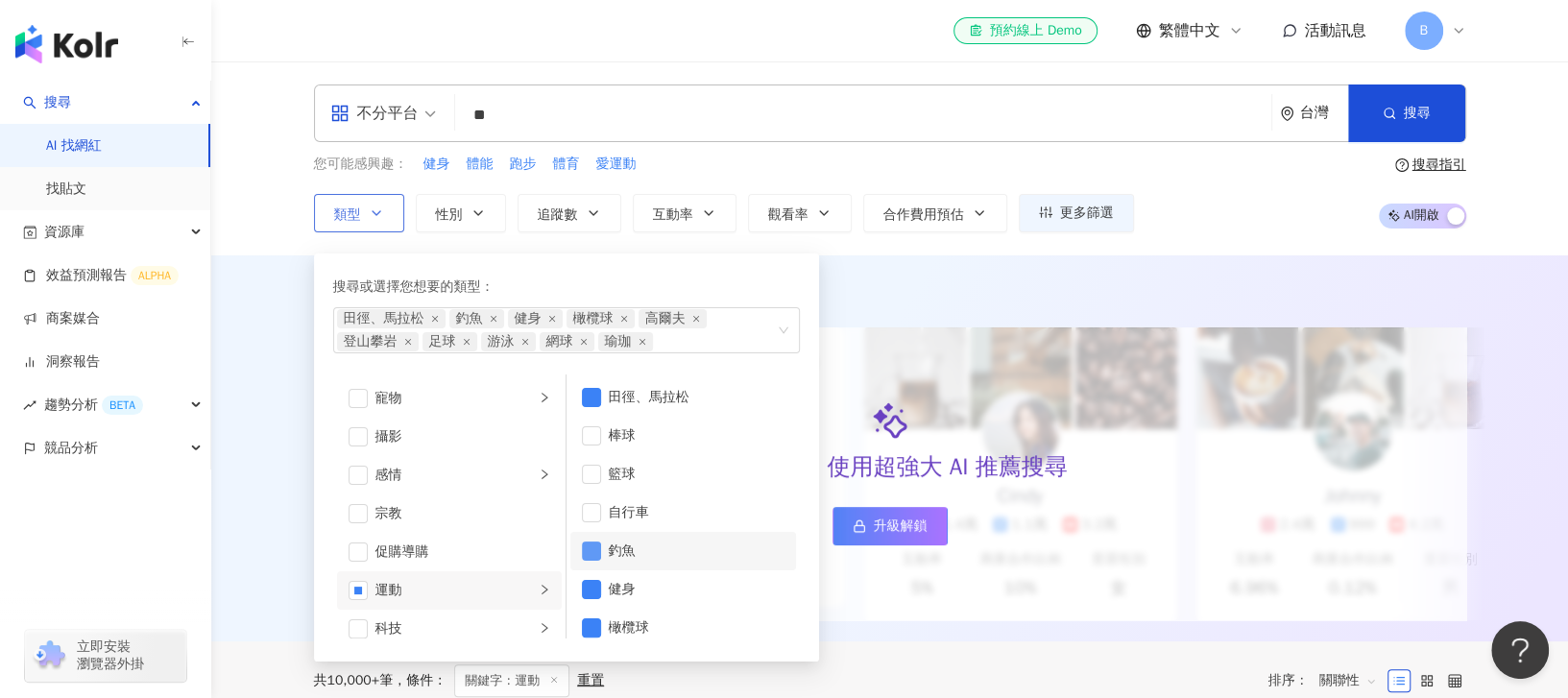 click at bounding box center (591, 551) 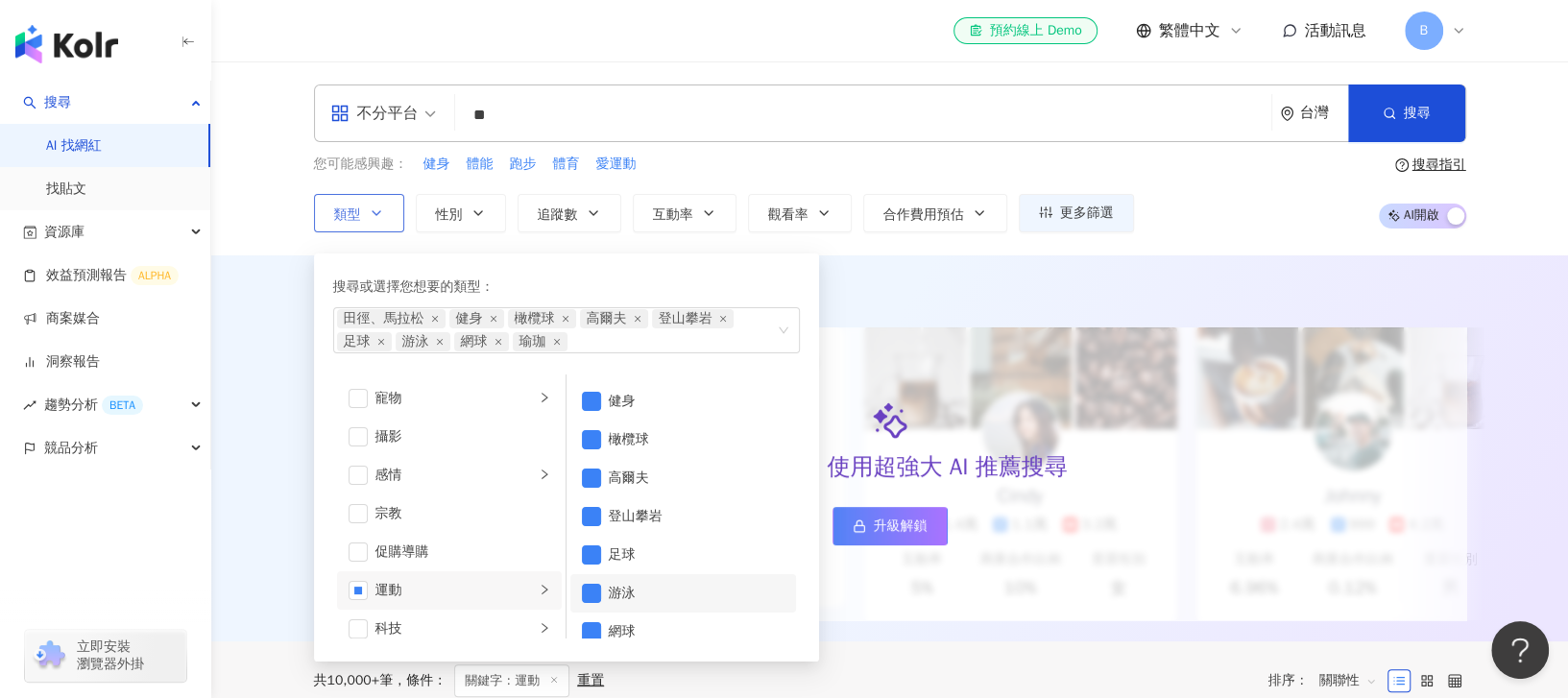scroll, scrollTop: 242, scrollLeft: 0, axis: vertical 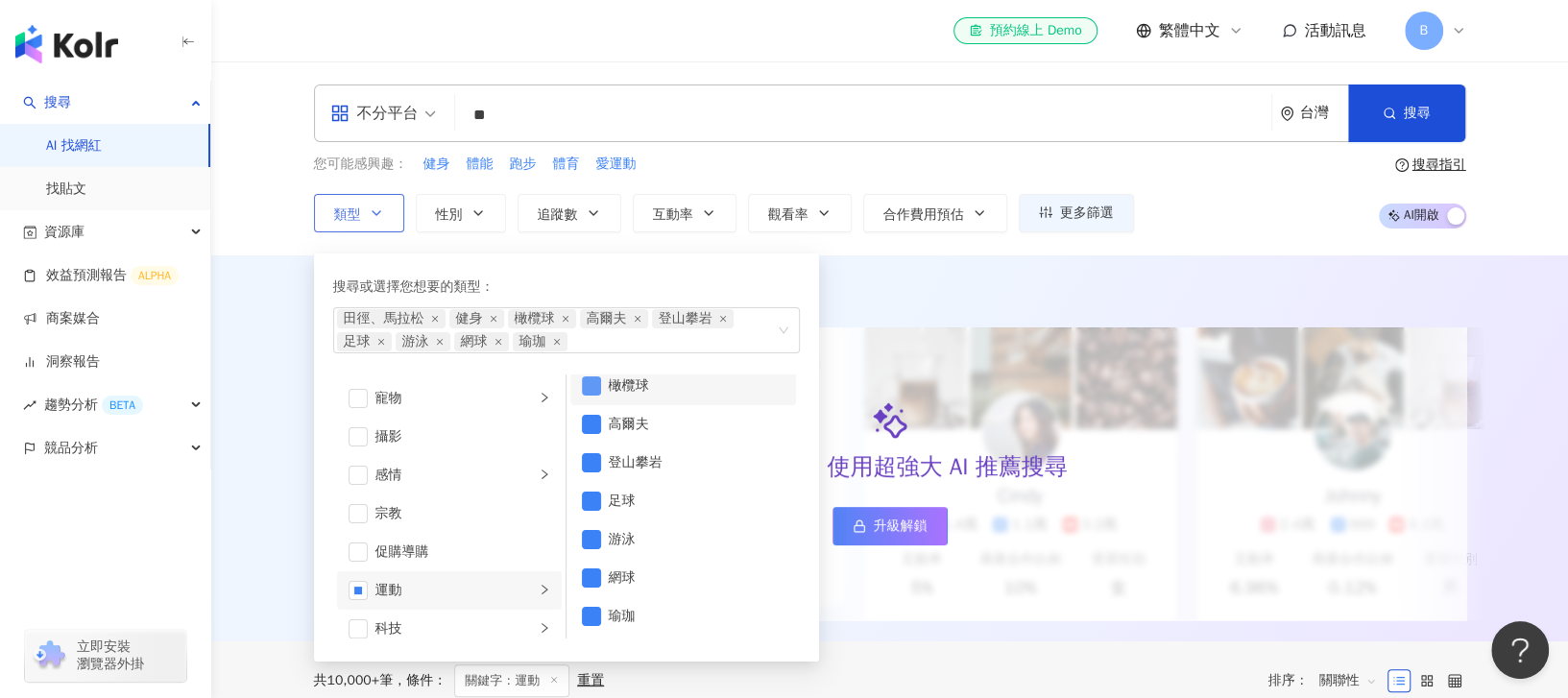 click at bounding box center (591, 386) 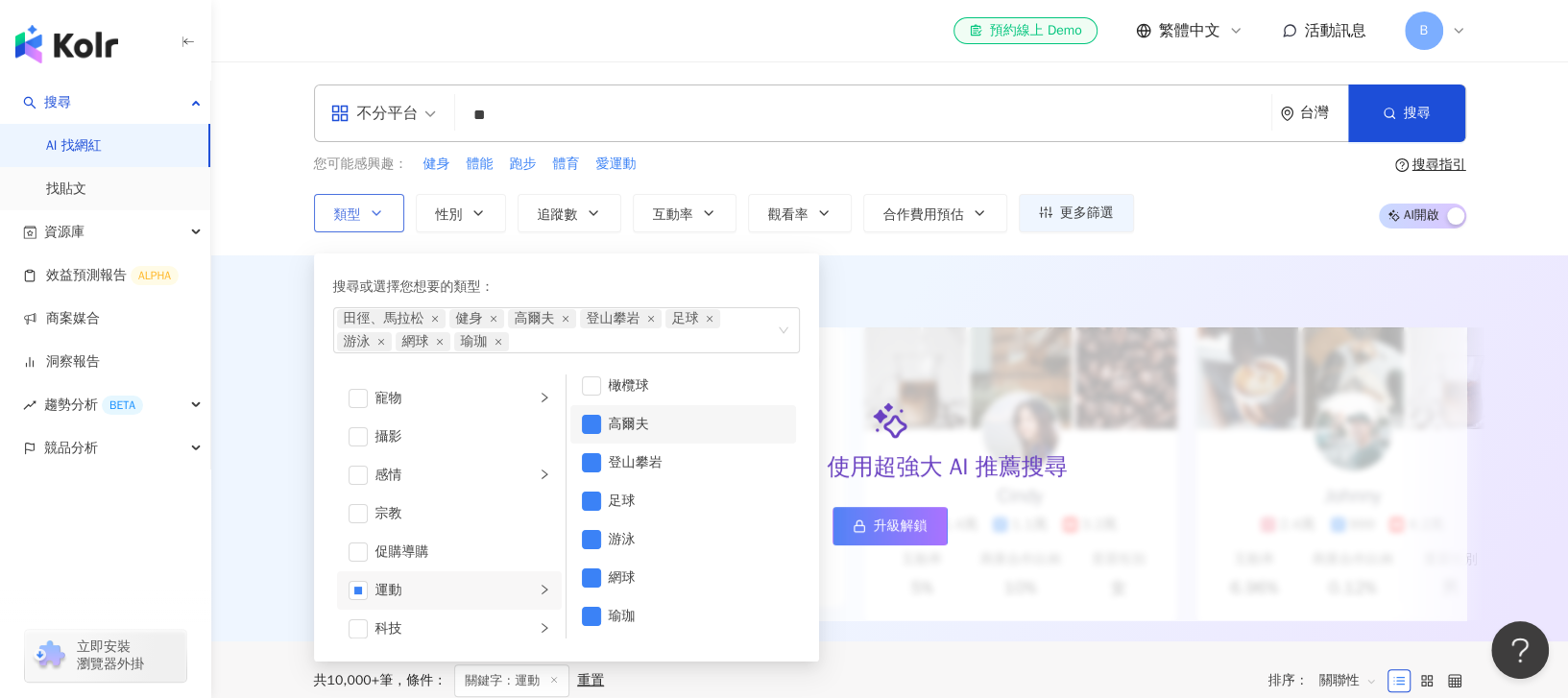 click on "高爾夫" at bounding box center [683, 424] 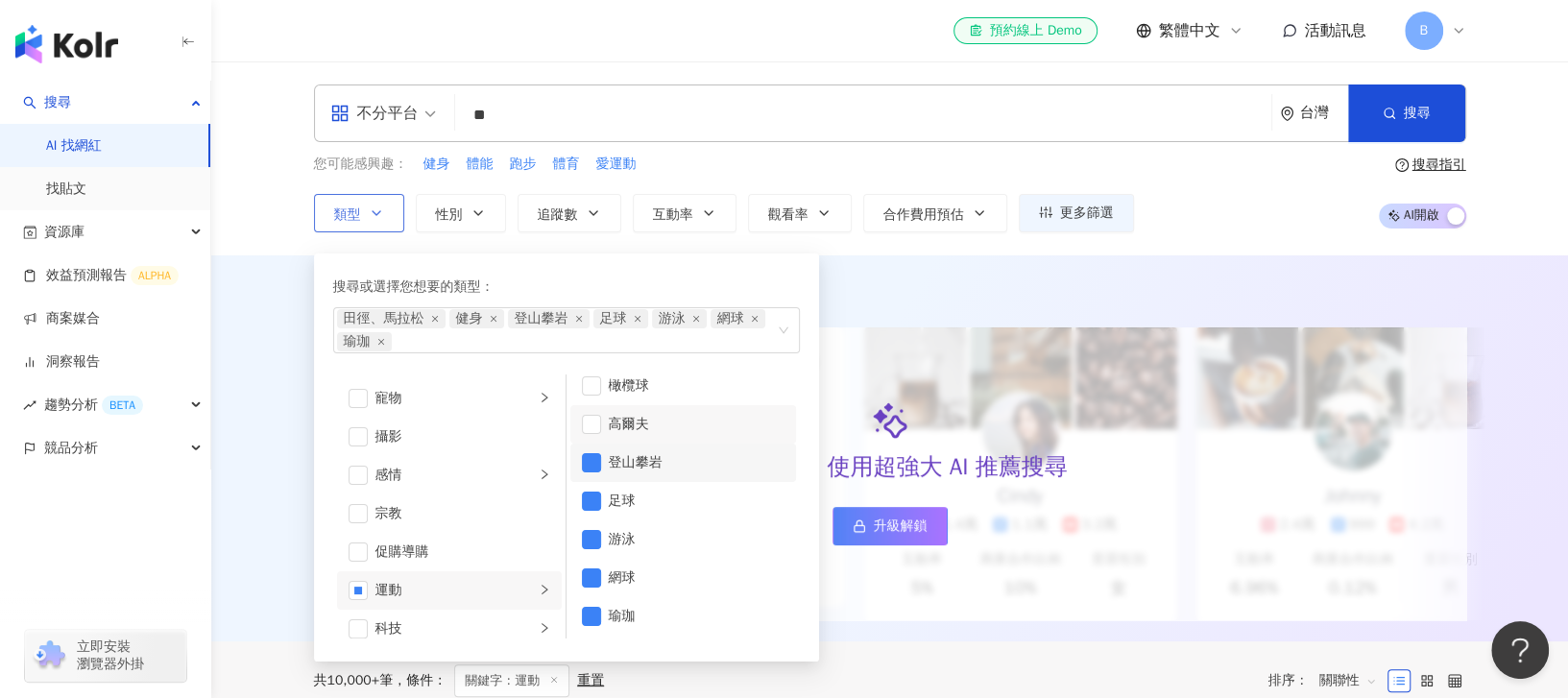 click on "登山攀岩" at bounding box center [683, 463] 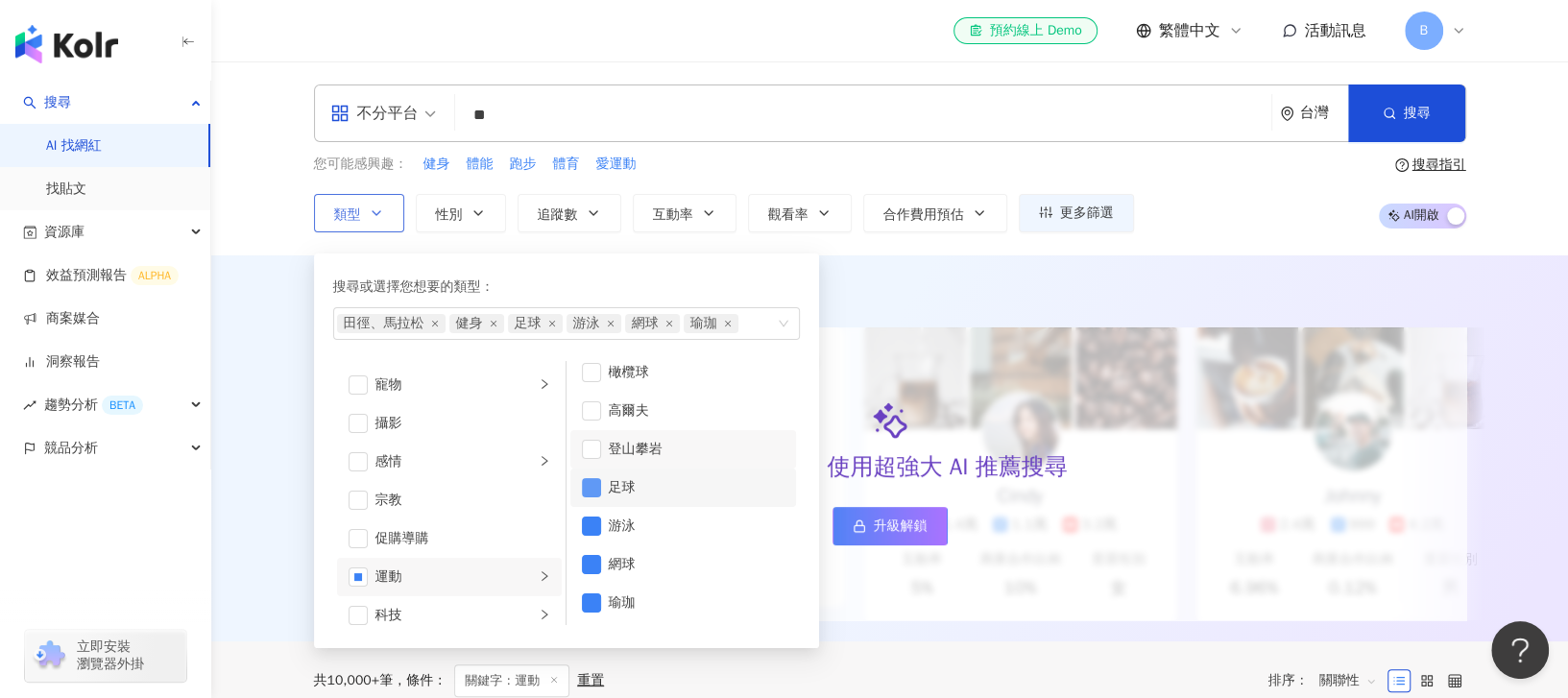 click at bounding box center [591, 488] 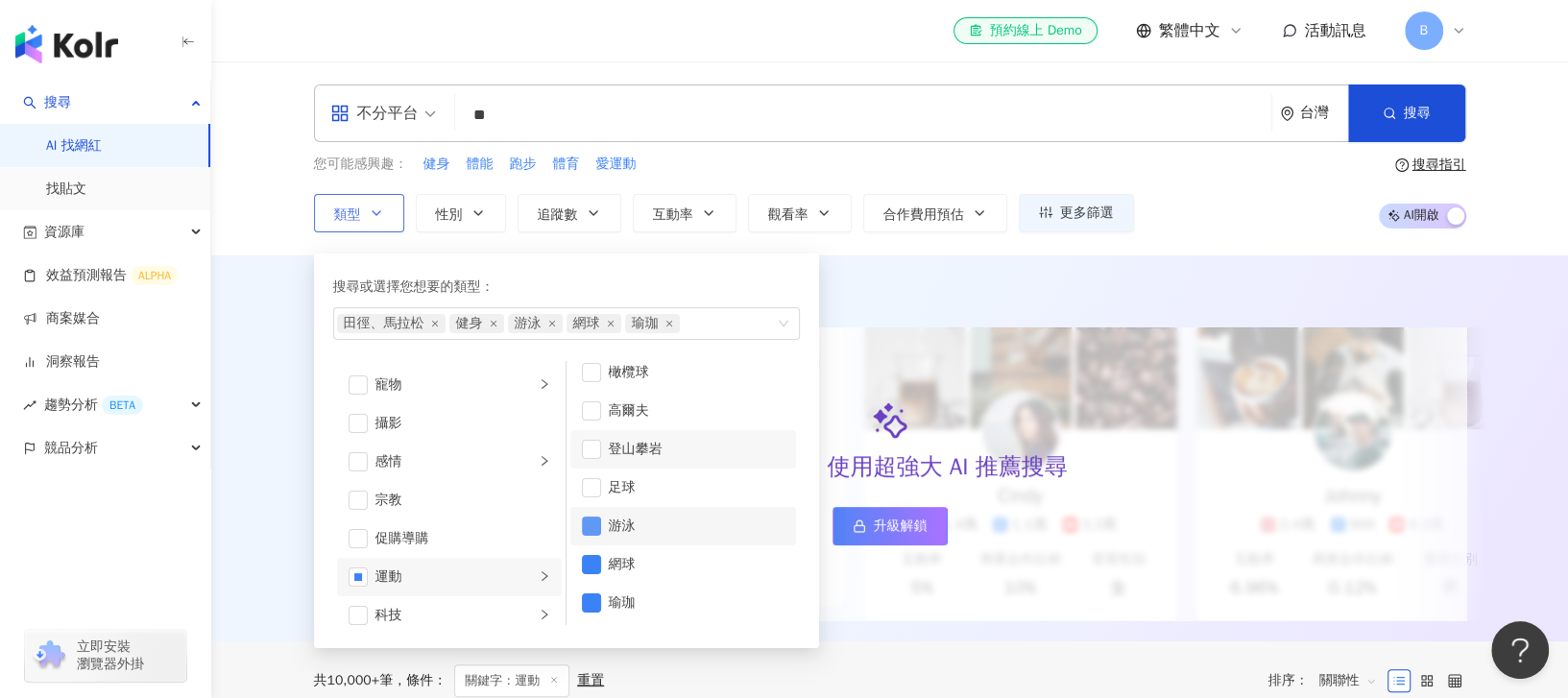 click at bounding box center [591, 526] 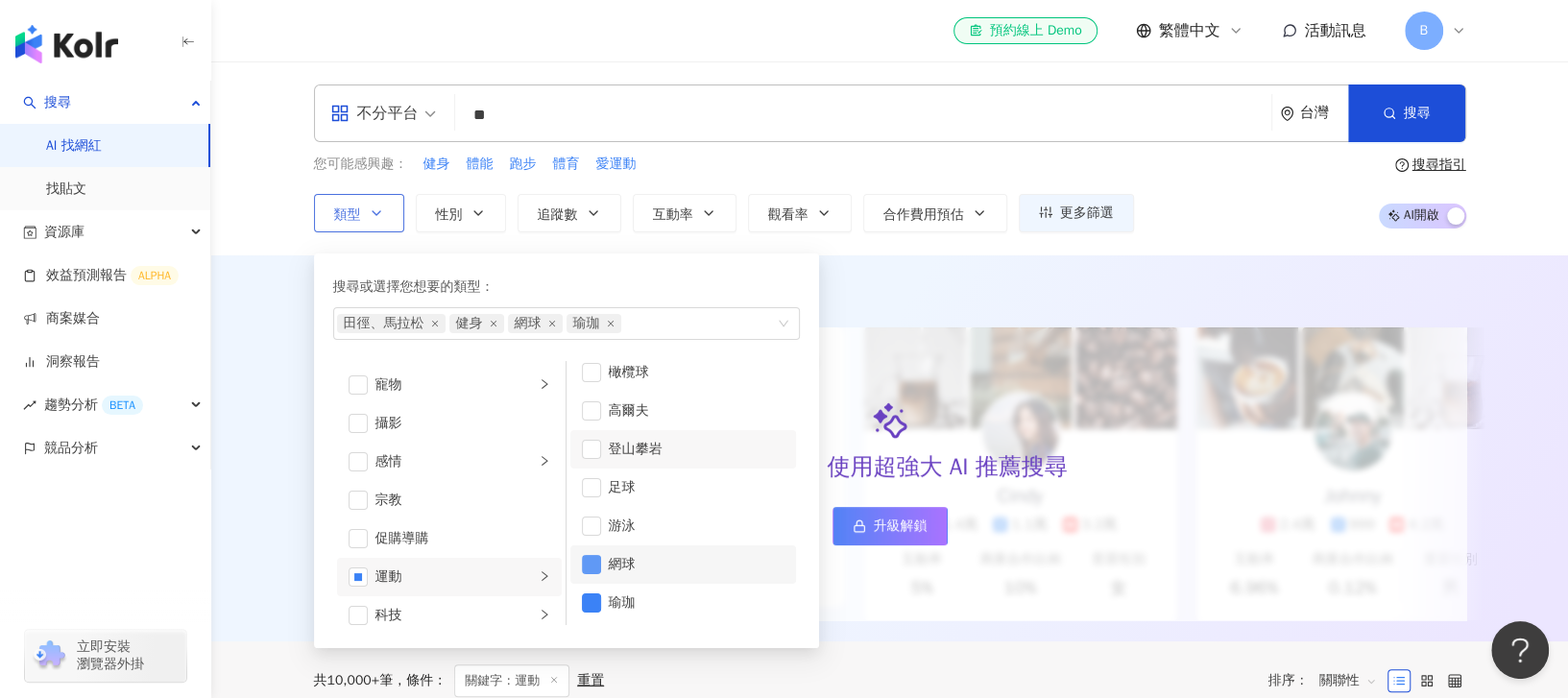 click at bounding box center [591, 565] 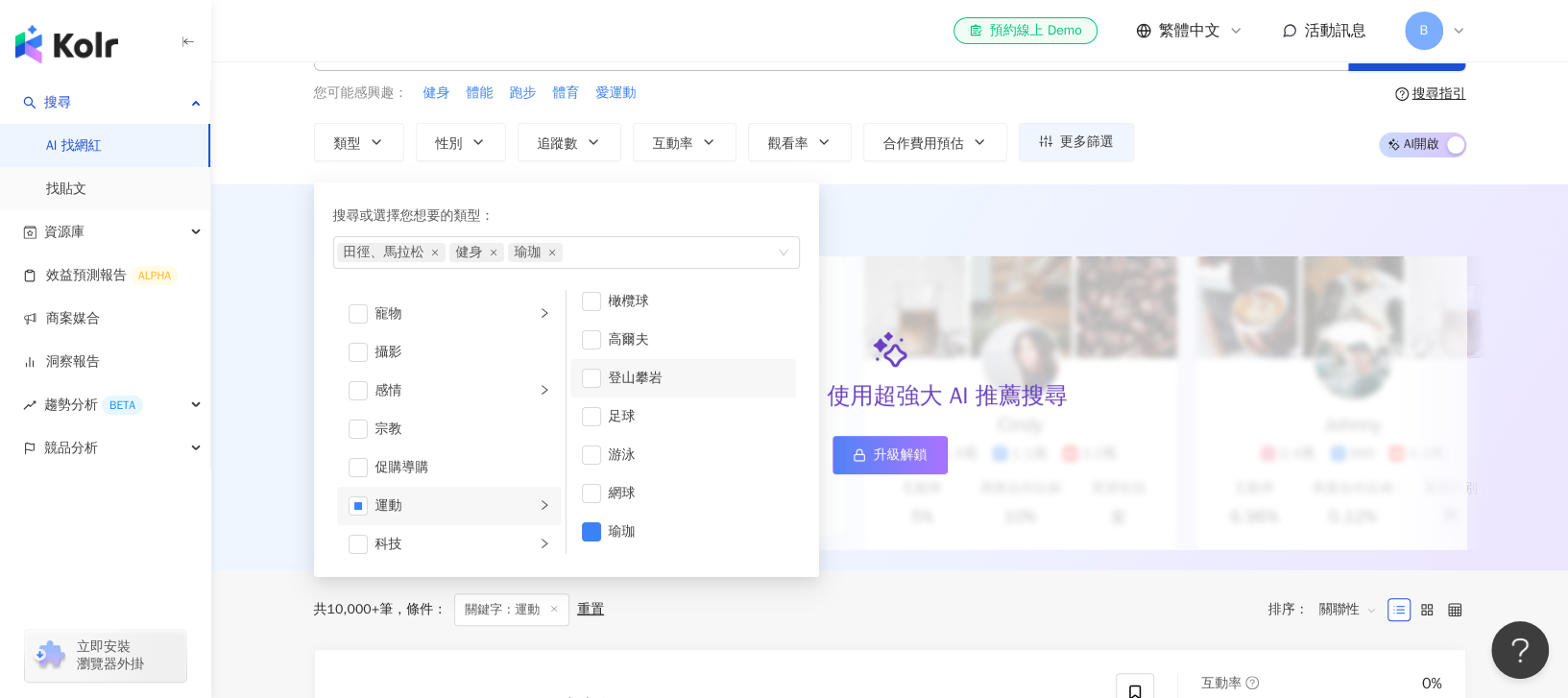 scroll, scrollTop: 128, scrollLeft: 0, axis: vertical 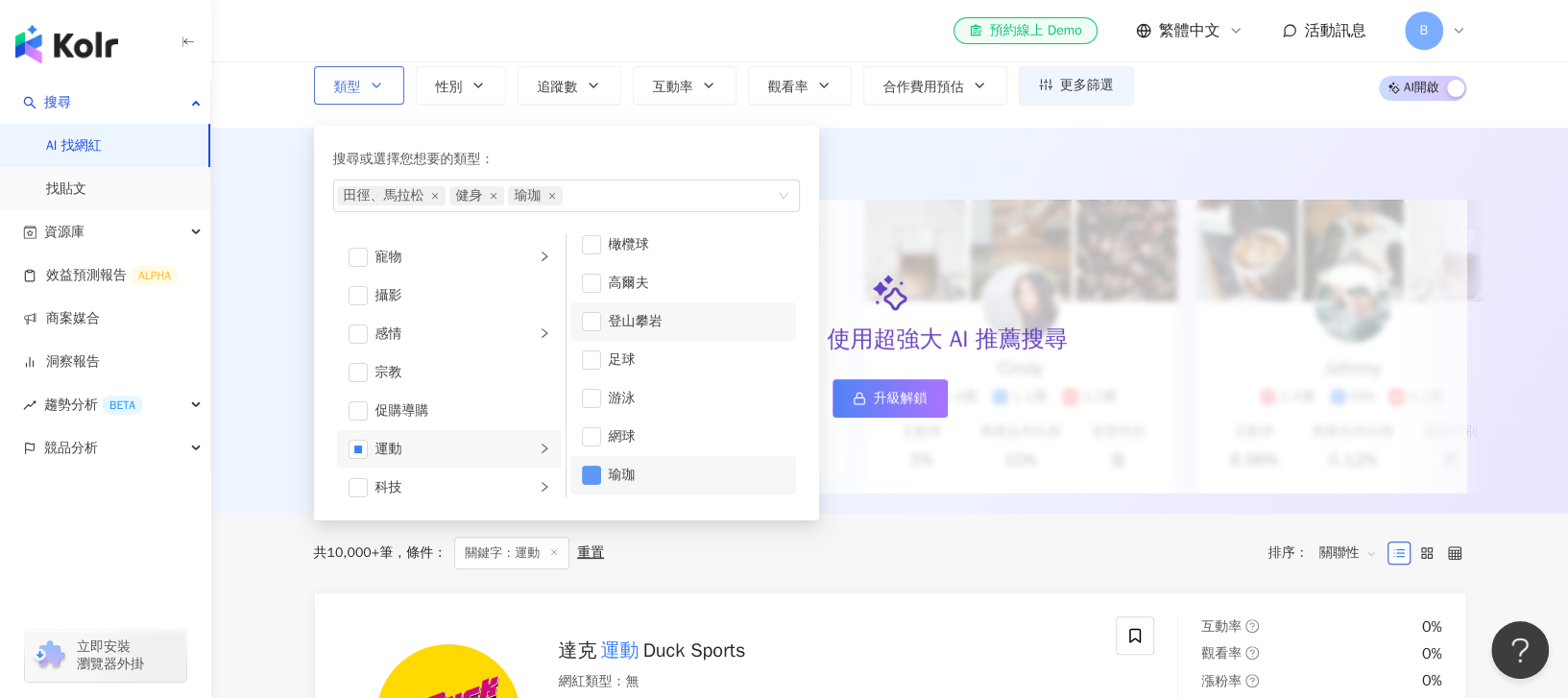 click at bounding box center [591, 475] 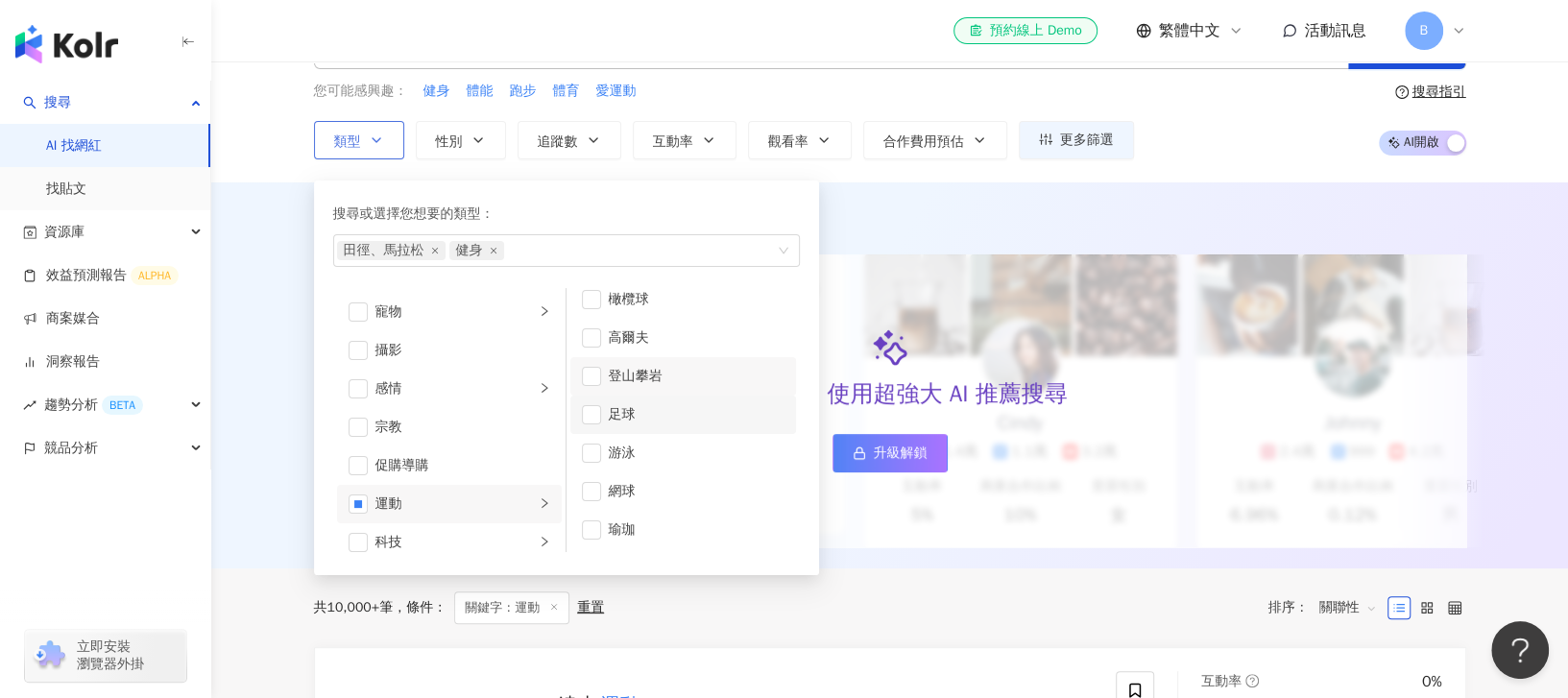 scroll, scrollTop: 0, scrollLeft: 0, axis: both 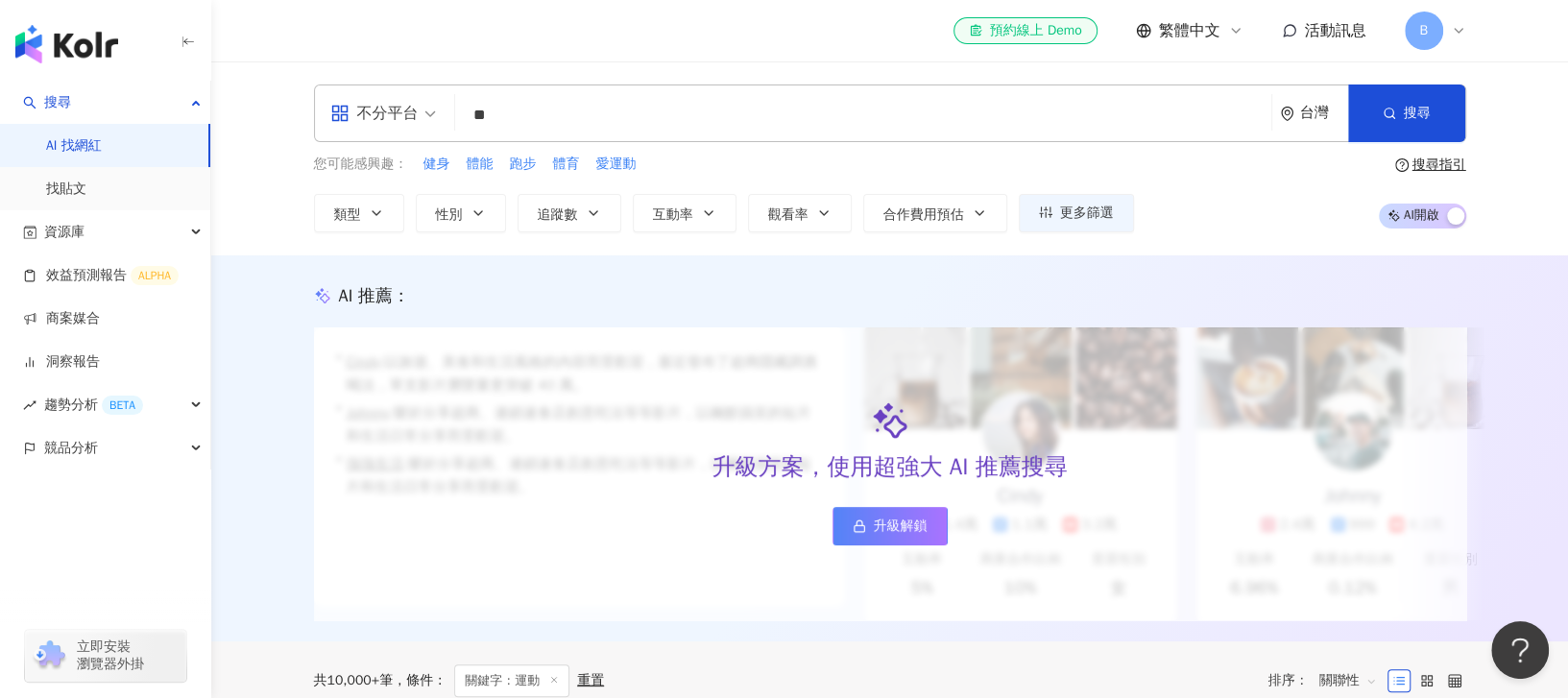 click on "AI 推薦 ： 升級方案，使用超強大 AI 推薦搜尋 升級解鎖 • Cindy  :  以旅遊、美食和生活風格的內容而受歡迎，最近發布了超商隱藏調酒喝法，單支影片瀏覽量更突破 40 萬。 • Johnny  :  樂於分享超商、連鎖速食店創意吃法等等影片，以幽默搞笑的短片和生活日常分享而受歡迎。 • 強強生活  :  樂於分享超商、連鎖速食店創意吃法等等影片，以幽默搞笑的短片和生活日常分享而受歡迎。 對您有幫助嗎？ Cindy 1.4萬 1.1萬 3.2萬 互動率 5% 商業合作比例 10% 受眾性別 女 Johnny 2.4萬 999 4.2萬 互動率 6.96% 商業合作比例 0.12% 受眾性別 男 強強生活 3.4萬 1萬 4.2萬 互動率 6.96% 商業合作比例 3% 受眾性別 女" at bounding box center (889, 448) 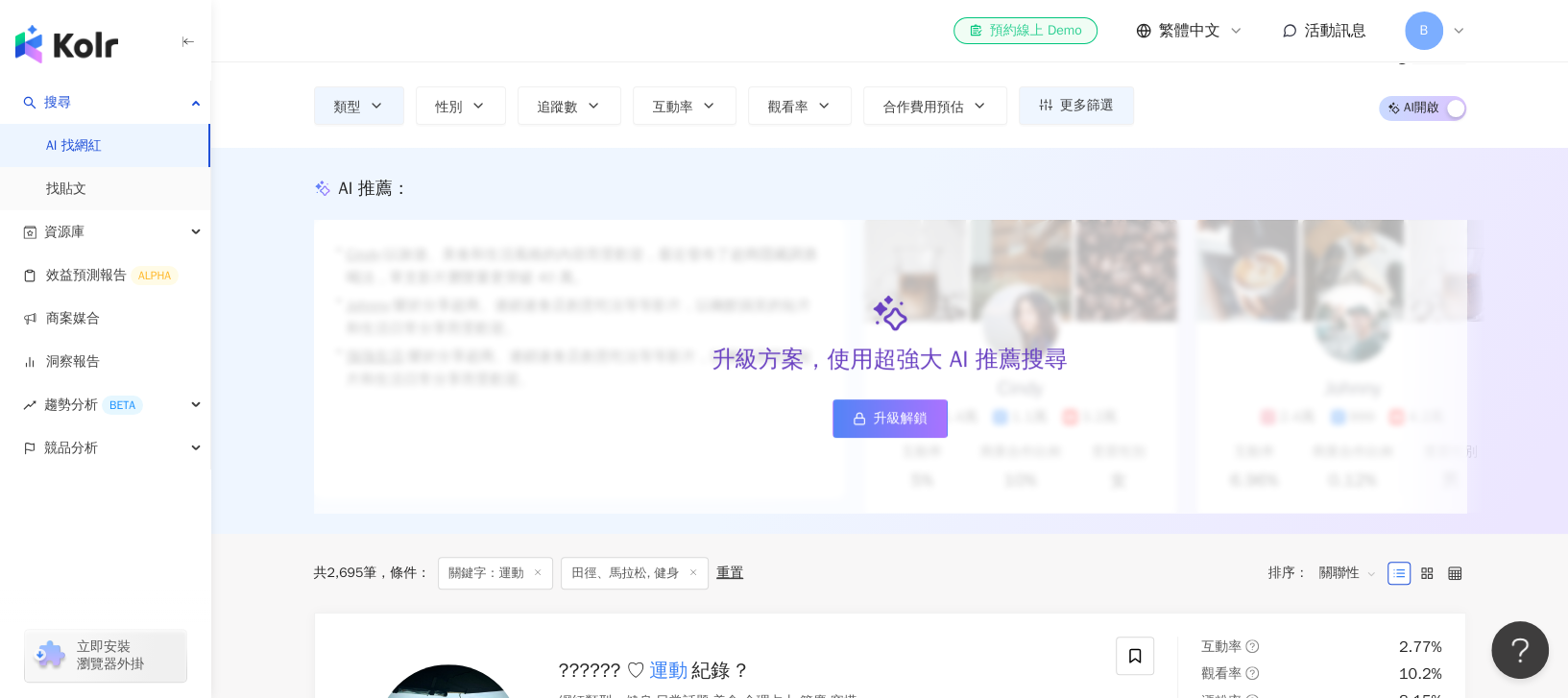 scroll, scrollTop: 0, scrollLeft: 0, axis: both 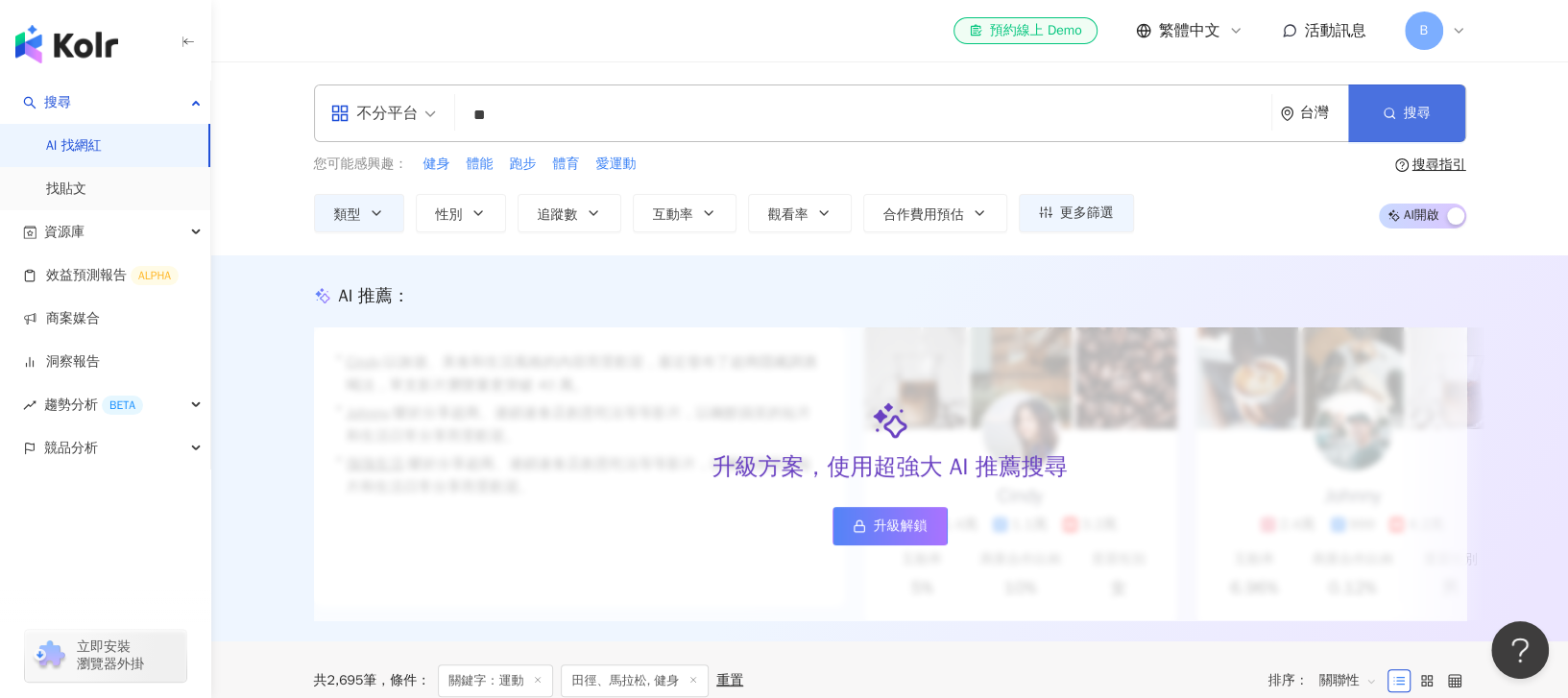 click on "搜尋" at bounding box center (1417, 113) 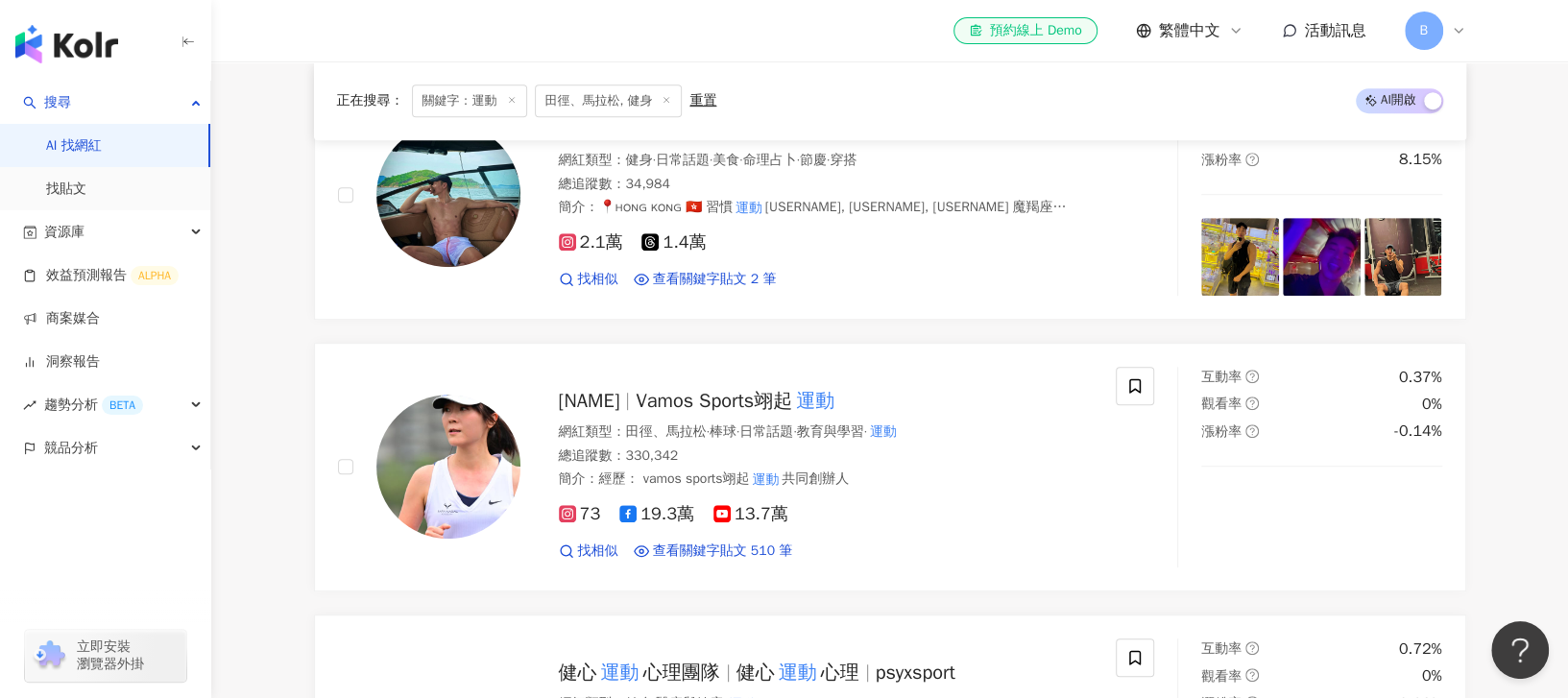 scroll, scrollTop: 512, scrollLeft: 0, axis: vertical 